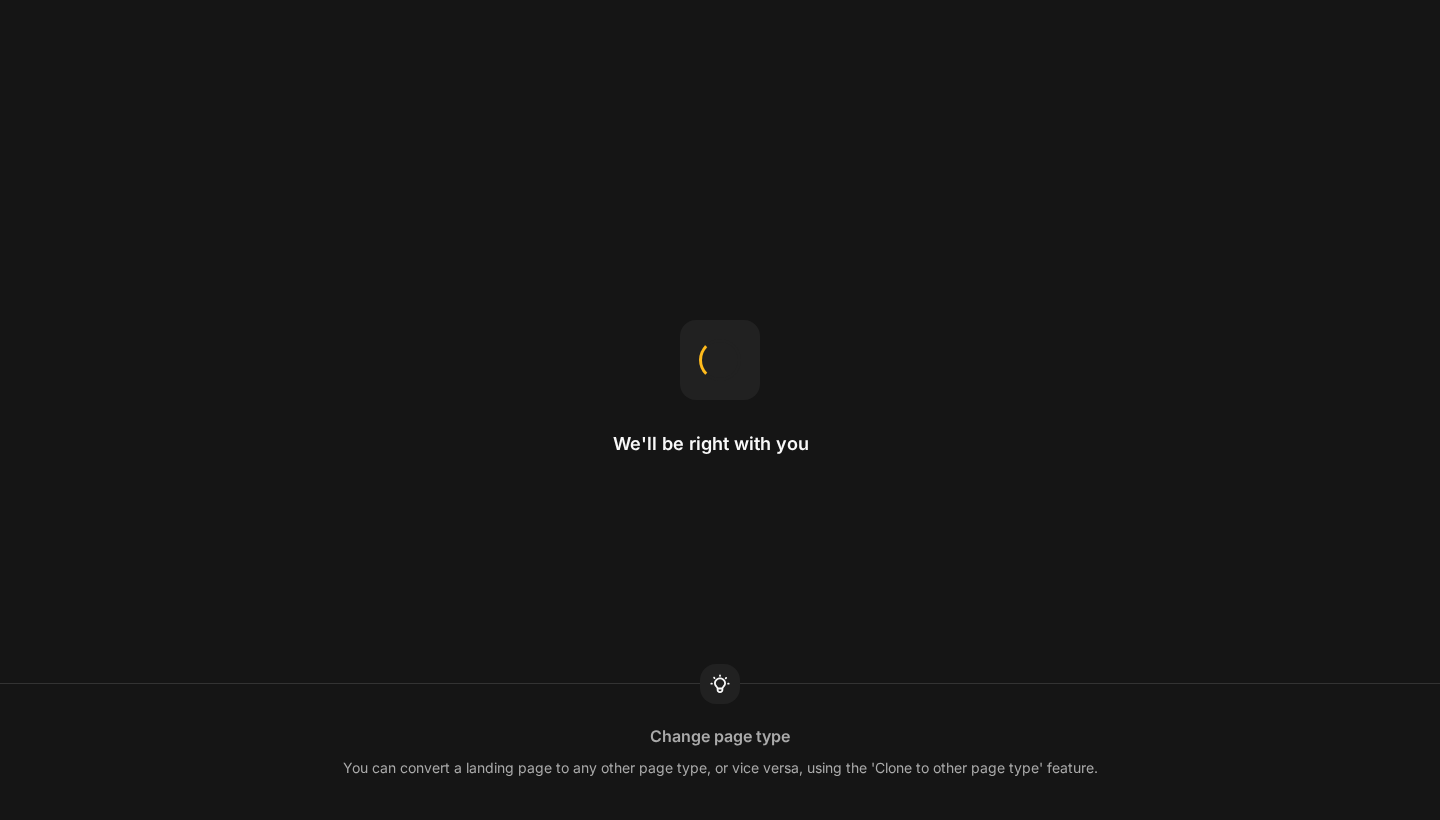 scroll, scrollTop: 0, scrollLeft: 0, axis: both 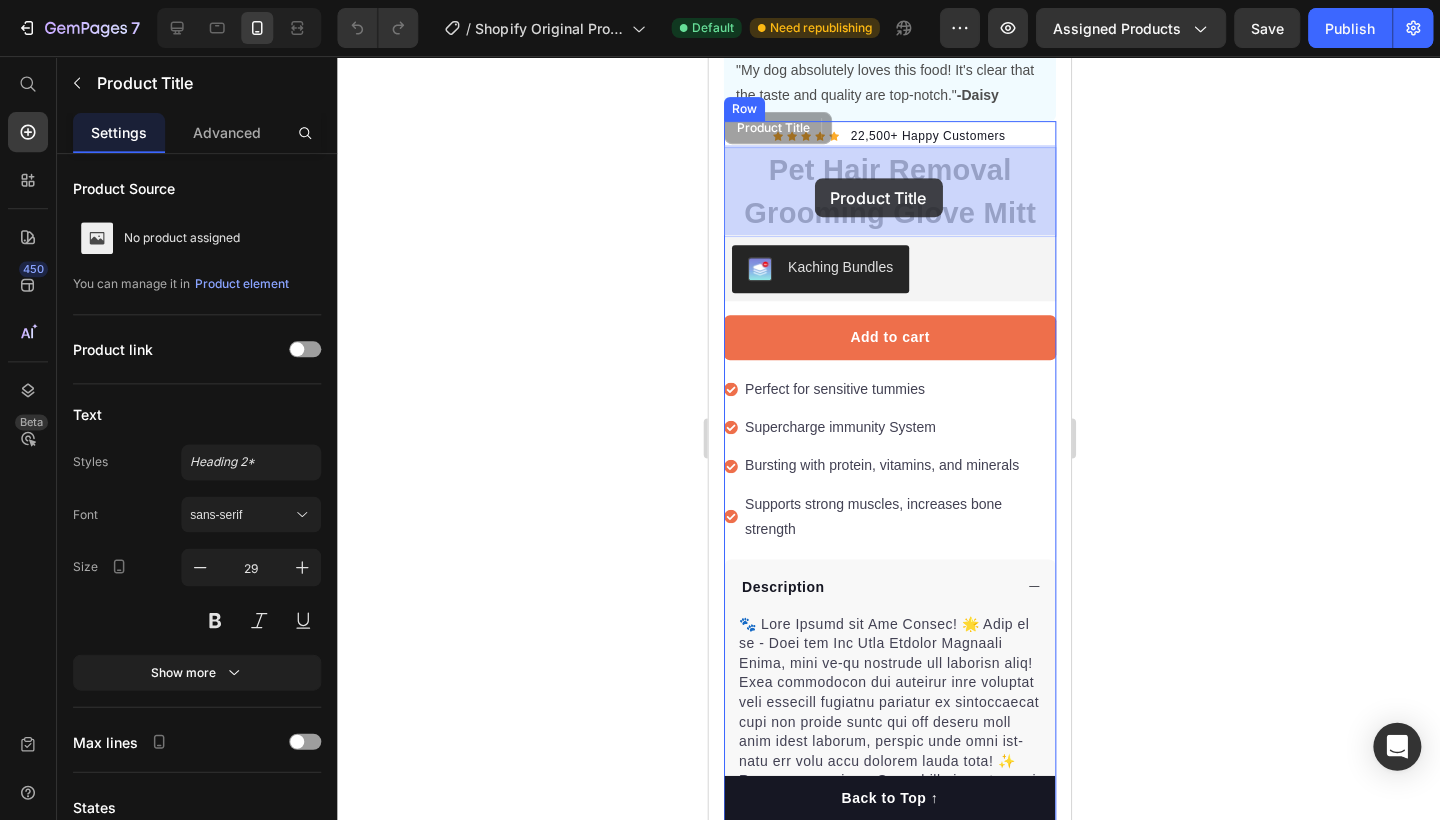 drag, startPoint x: 766, startPoint y: 167, endPoint x: 813, endPoint y: 178, distance: 48.270073 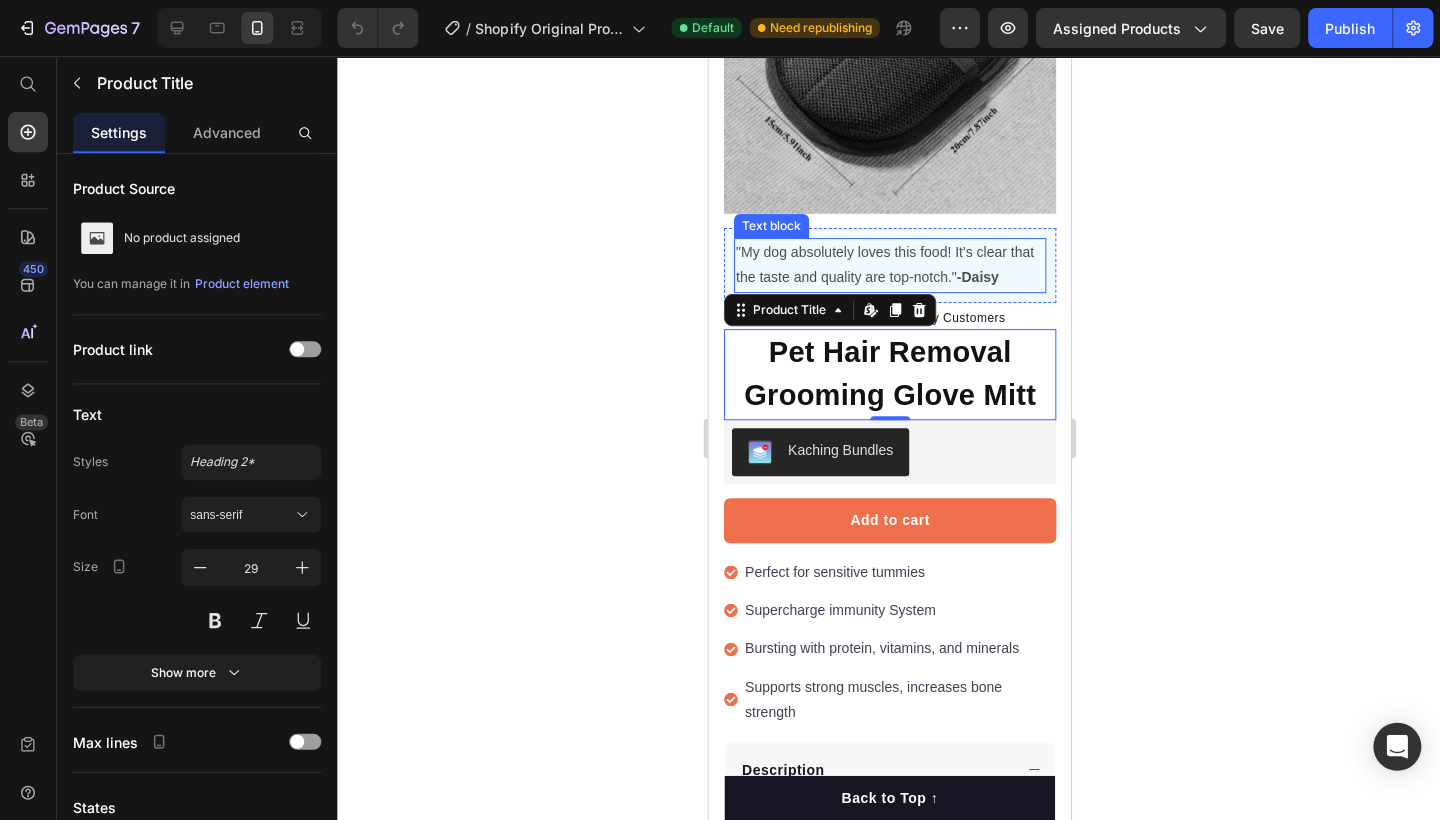 scroll, scrollTop: 878, scrollLeft: 0, axis: vertical 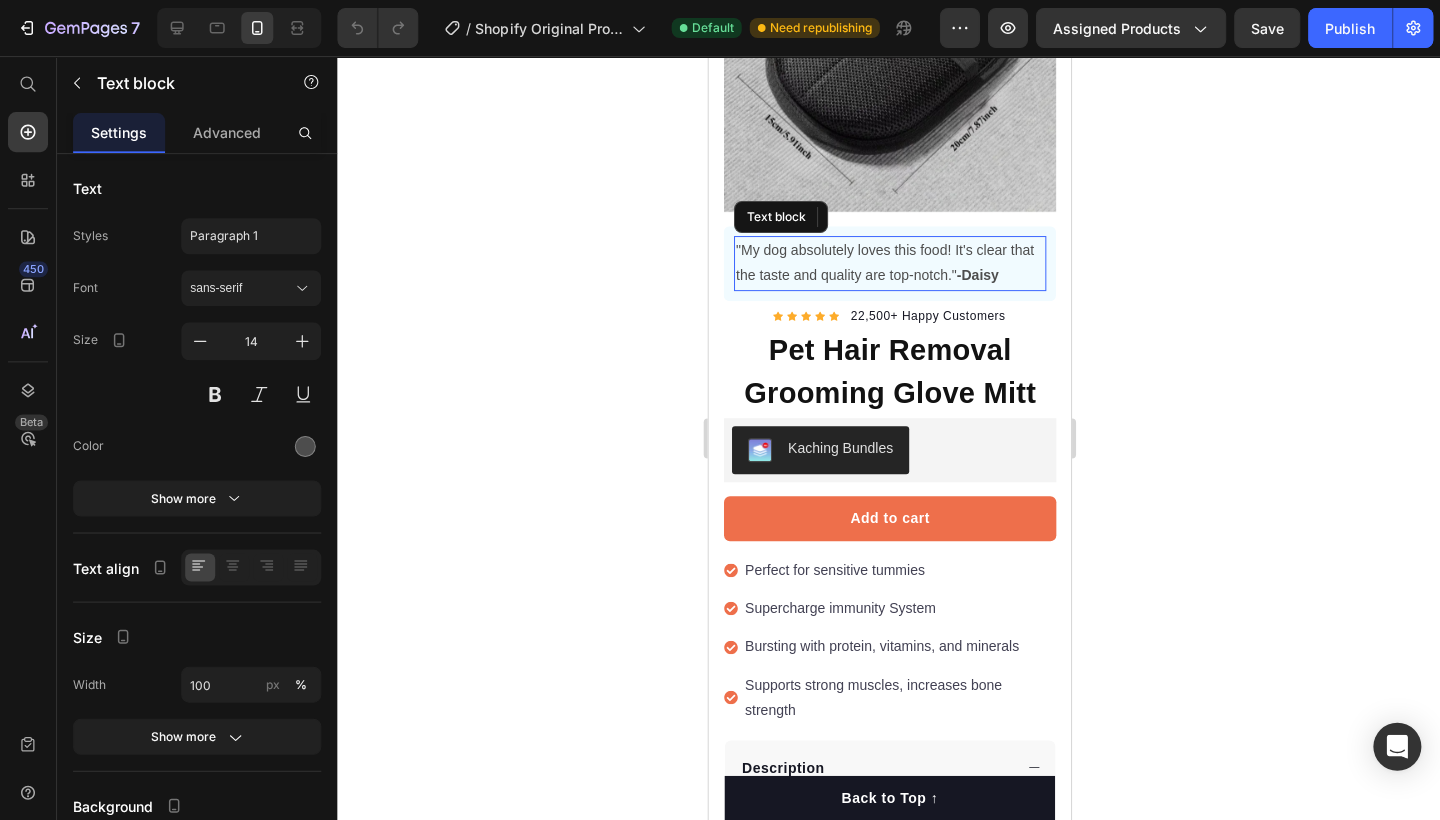 drag, startPoint x: 771, startPoint y: 250, endPoint x: 761, endPoint y: 251, distance: 10.049875 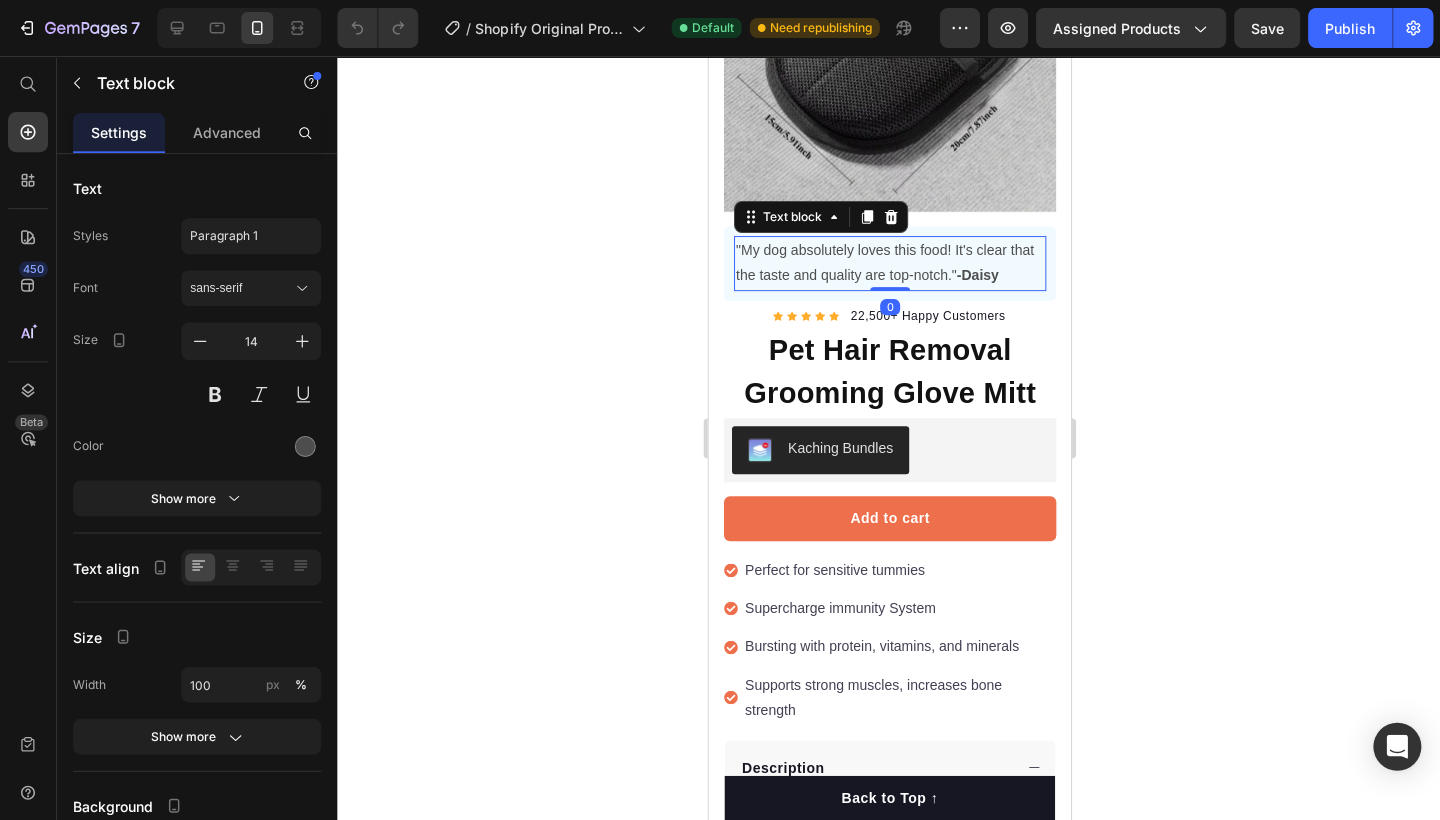 click on ""My dog absolutely loves this food! It's clear that the taste and quality are top-notch."  -Daisy" at bounding box center [889, 263] 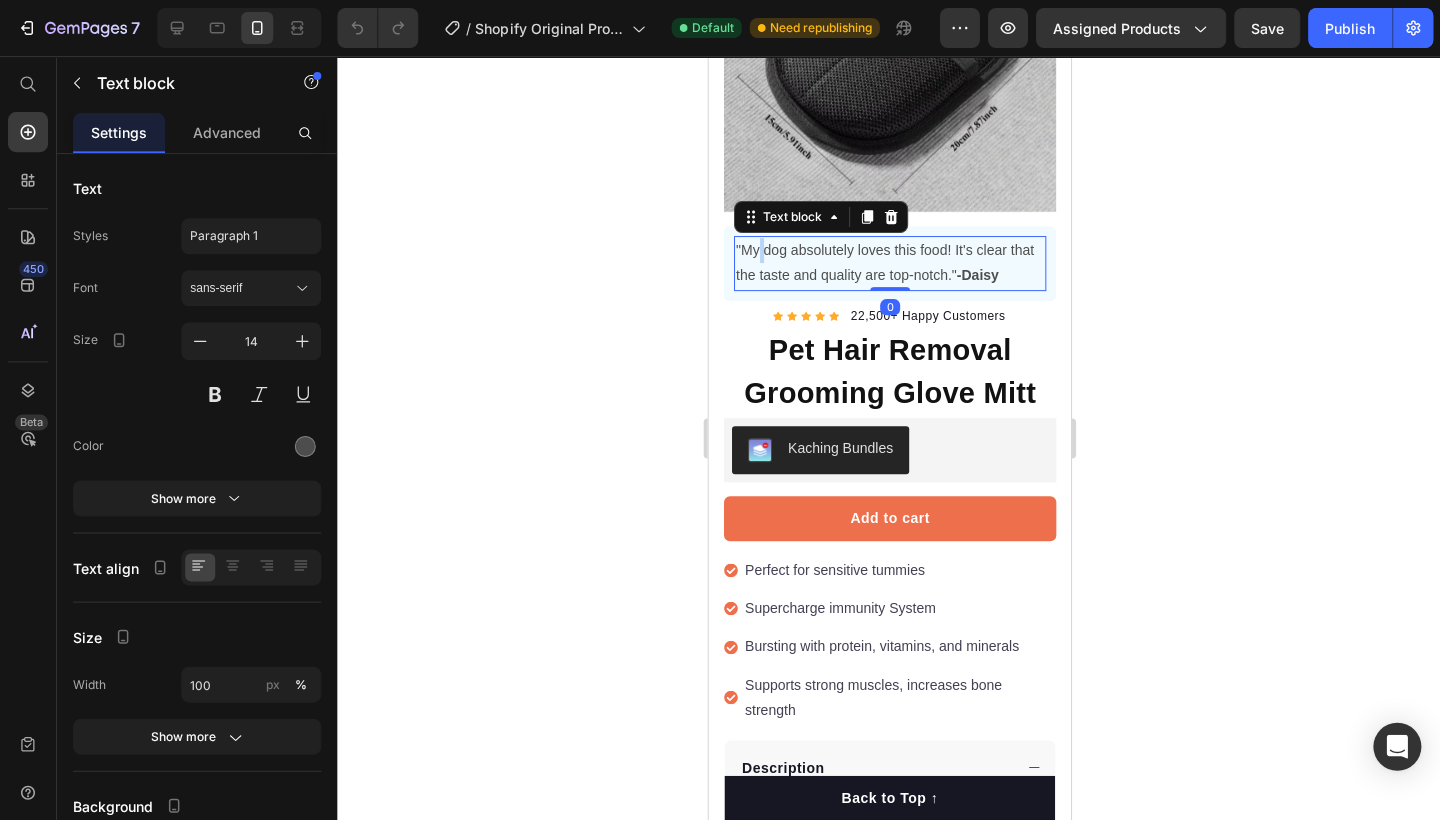 click on ""My dog absolutely loves this food! It's clear that the taste and quality are top-notch."  -Daisy" at bounding box center (889, 263) 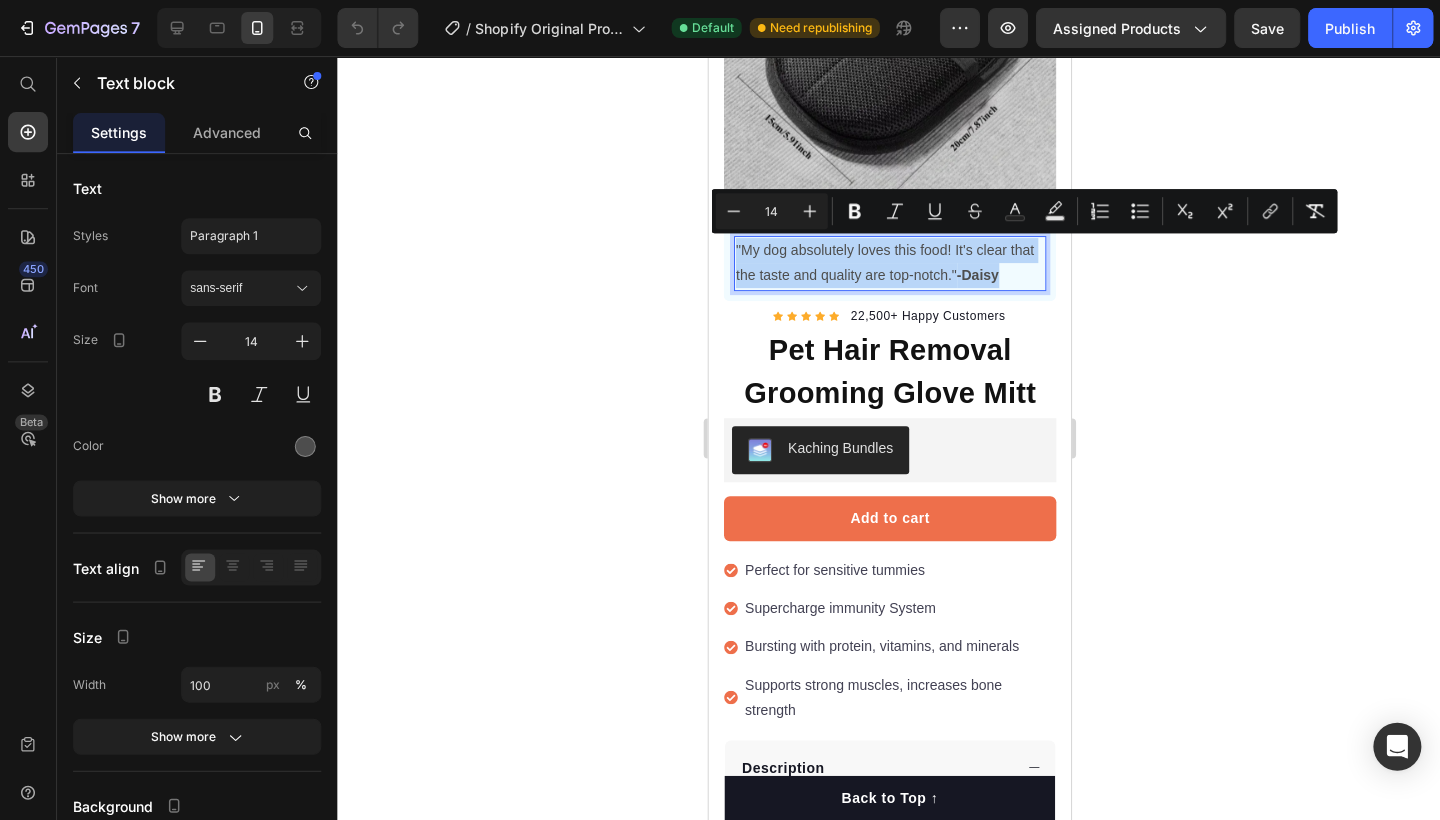 drag, startPoint x: 736, startPoint y: 244, endPoint x: 993, endPoint y: 282, distance: 259.79416 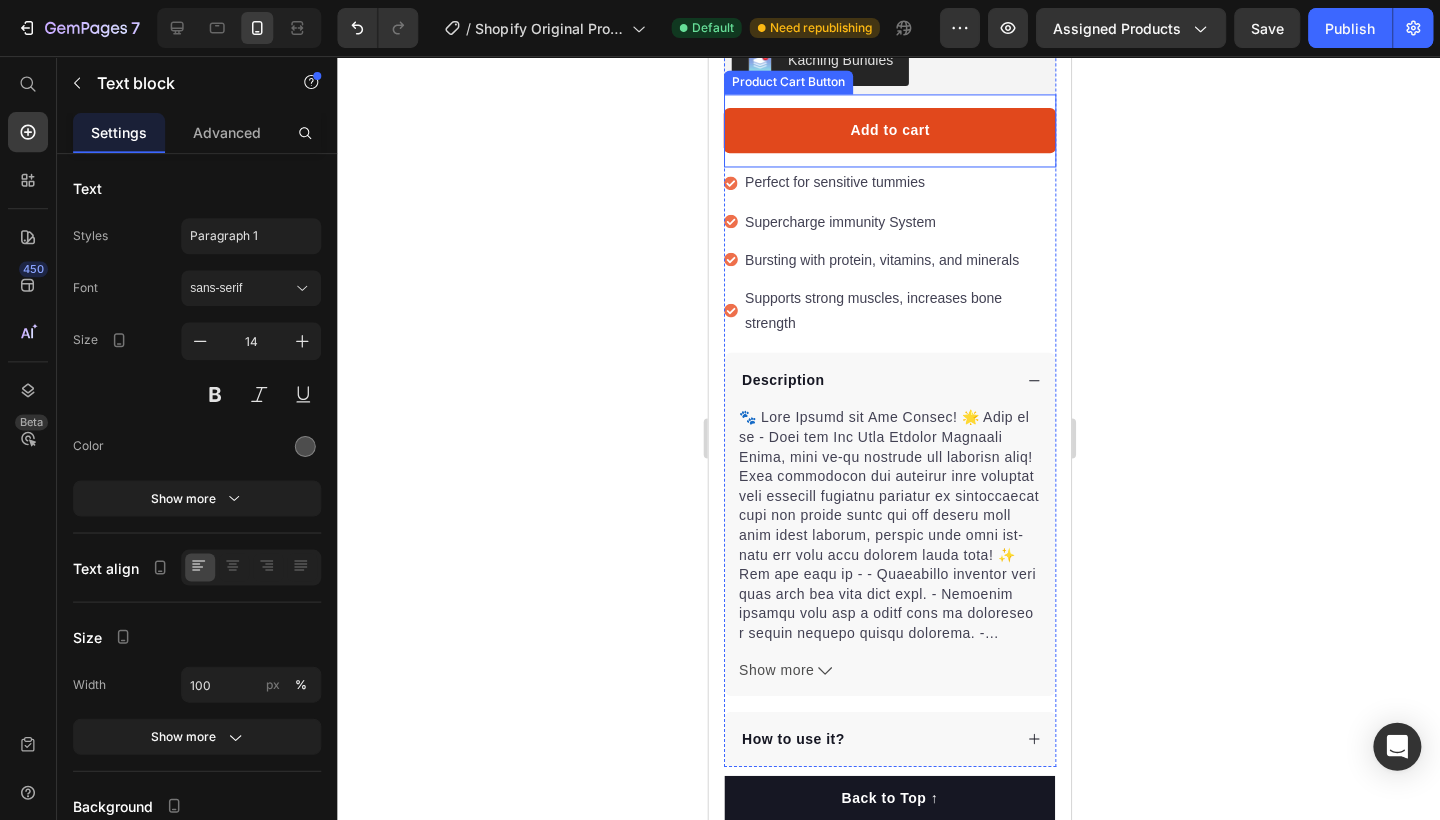 scroll, scrollTop: 1393, scrollLeft: 0, axis: vertical 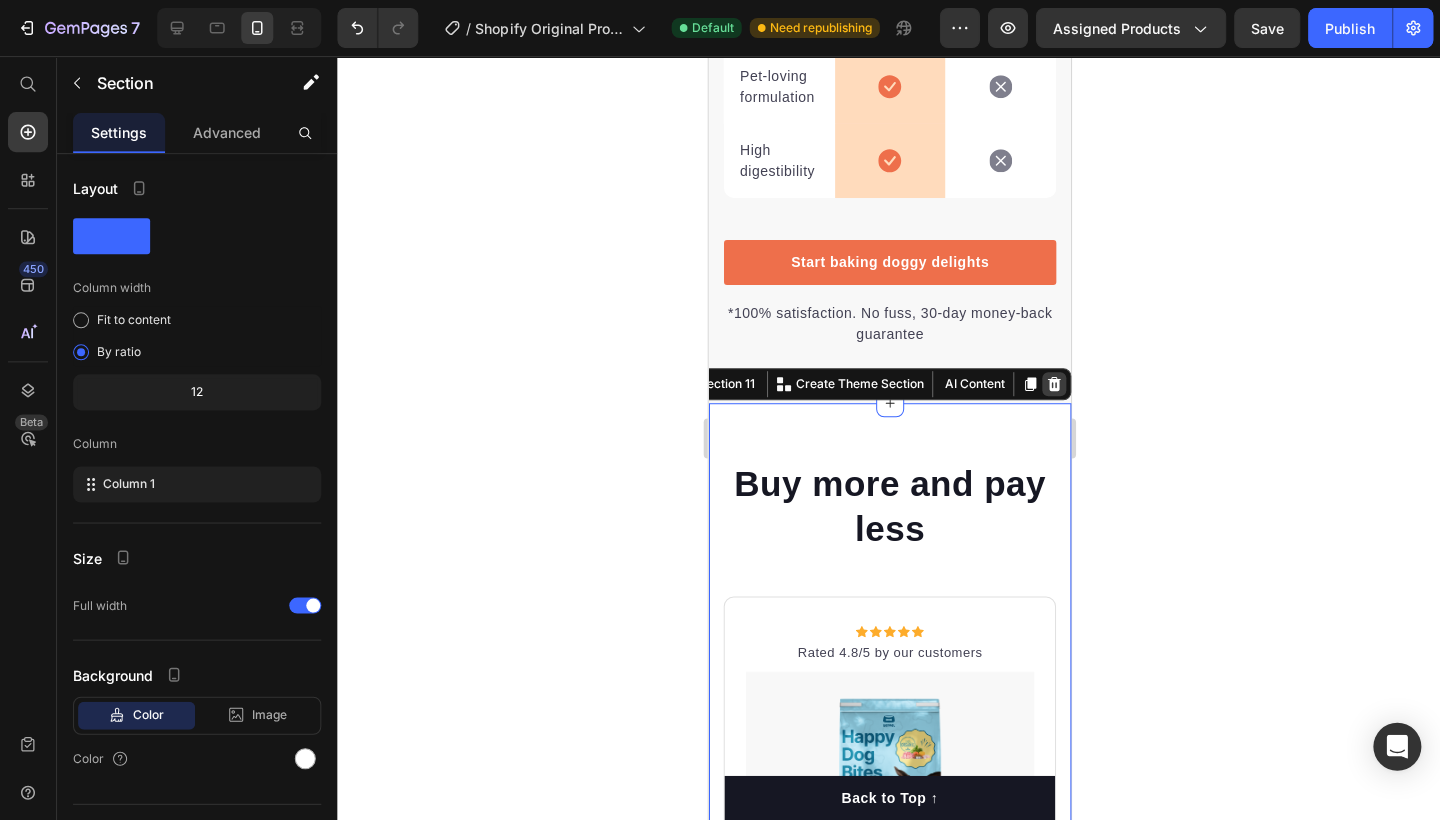 click 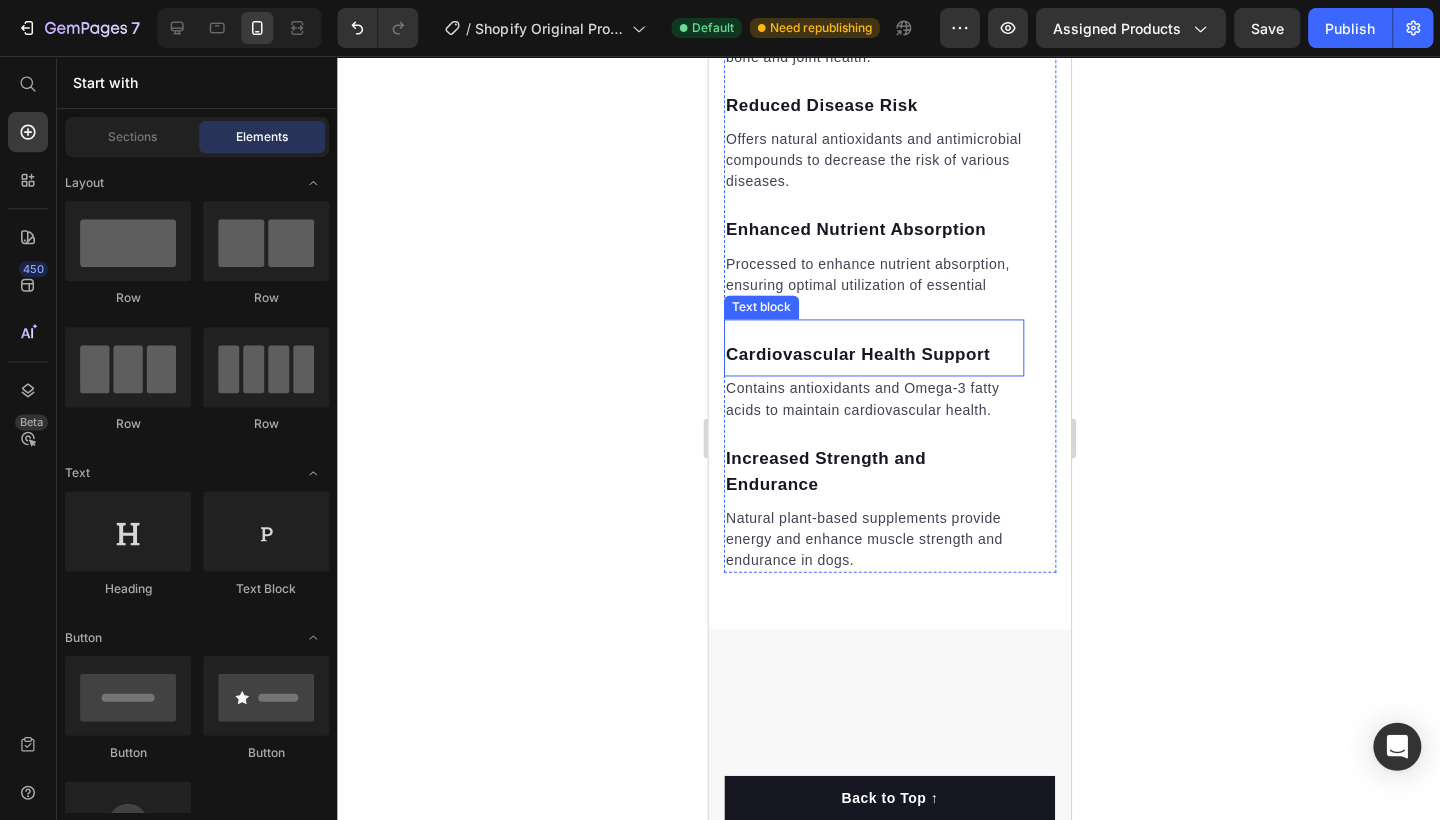 scroll, scrollTop: 3420, scrollLeft: 0, axis: vertical 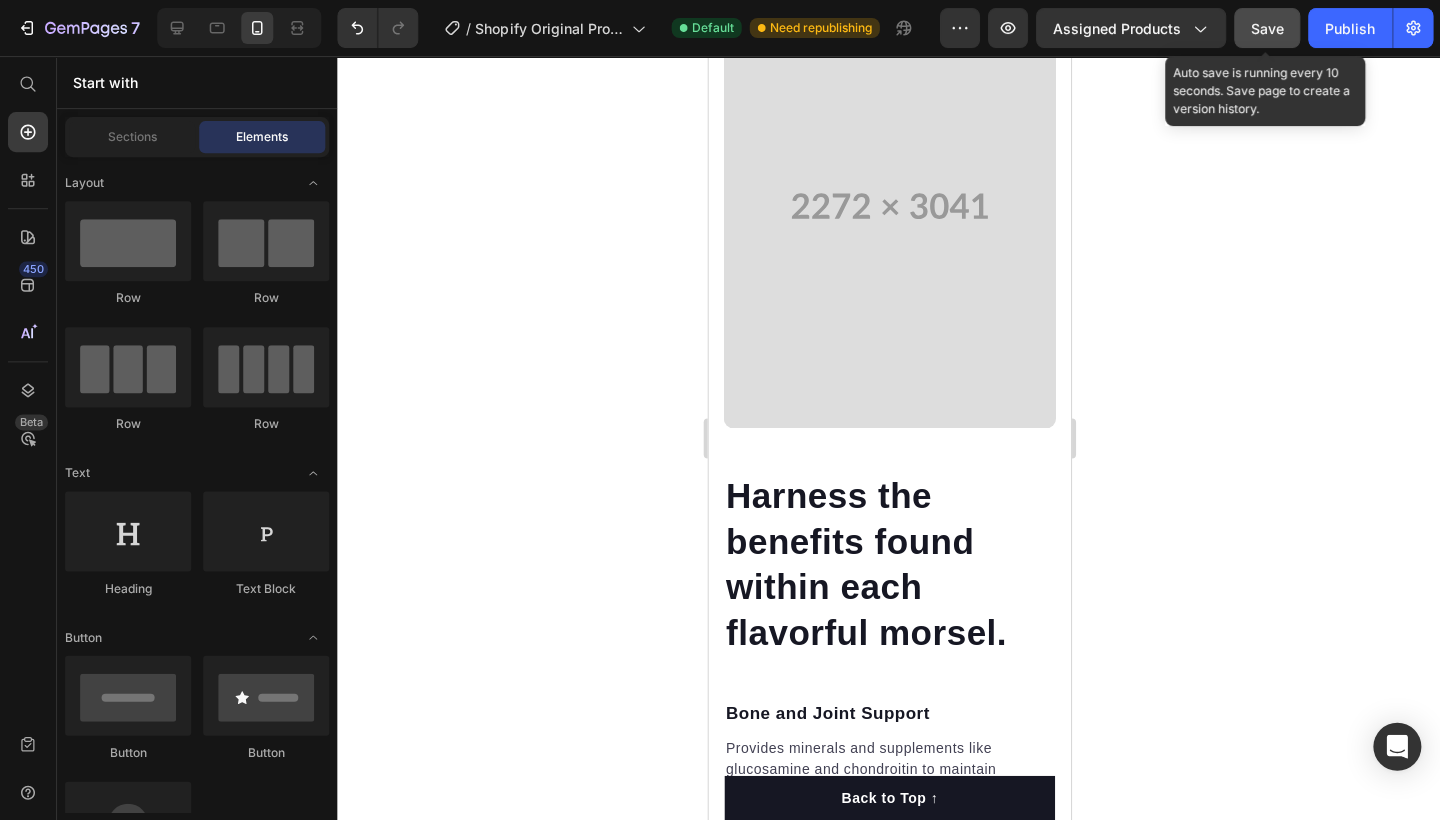 click on "Save" at bounding box center (1266, 28) 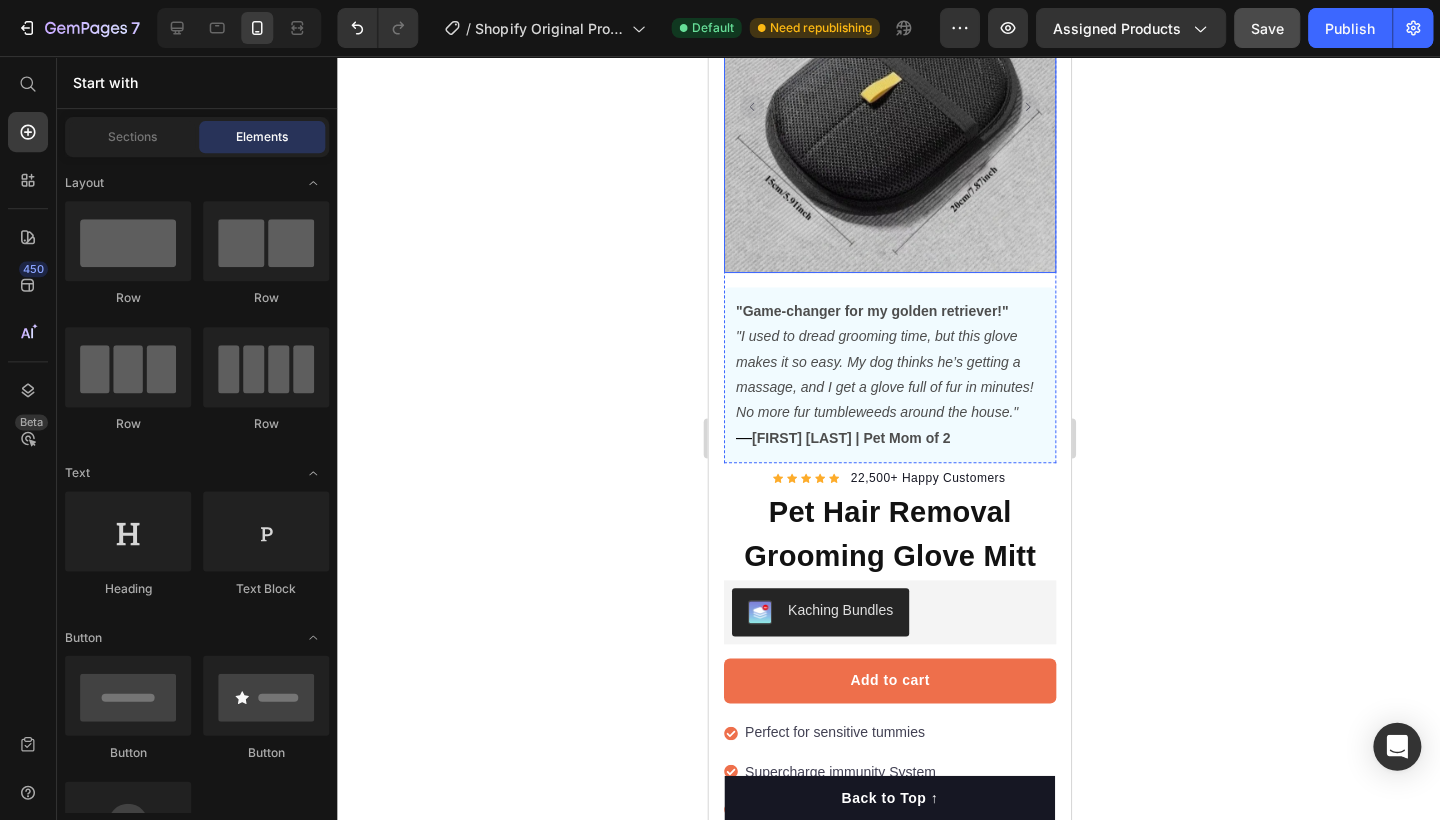 scroll, scrollTop: 946, scrollLeft: 0, axis: vertical 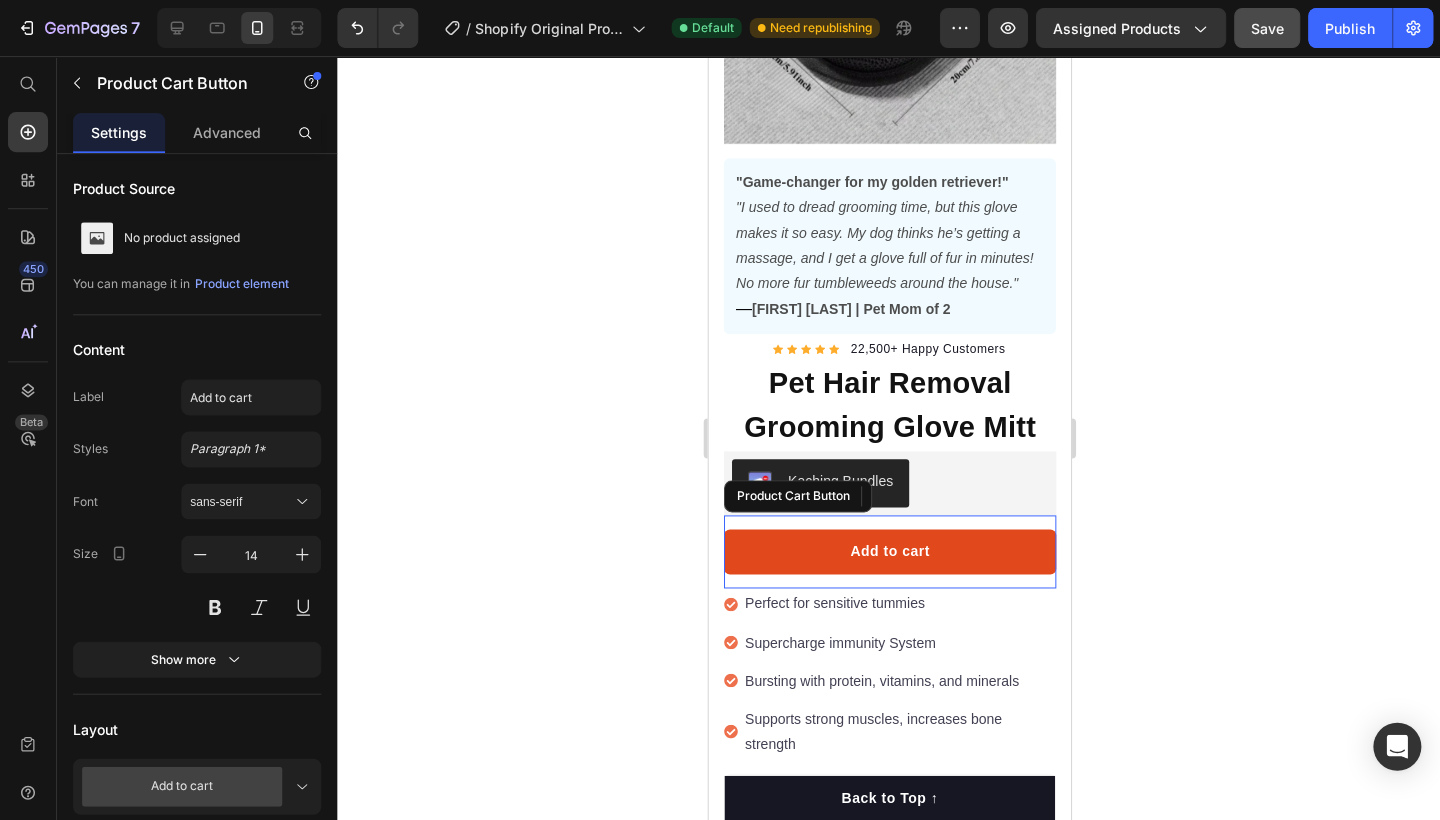 click on "Add to cart" at bounding box center (889, 551) 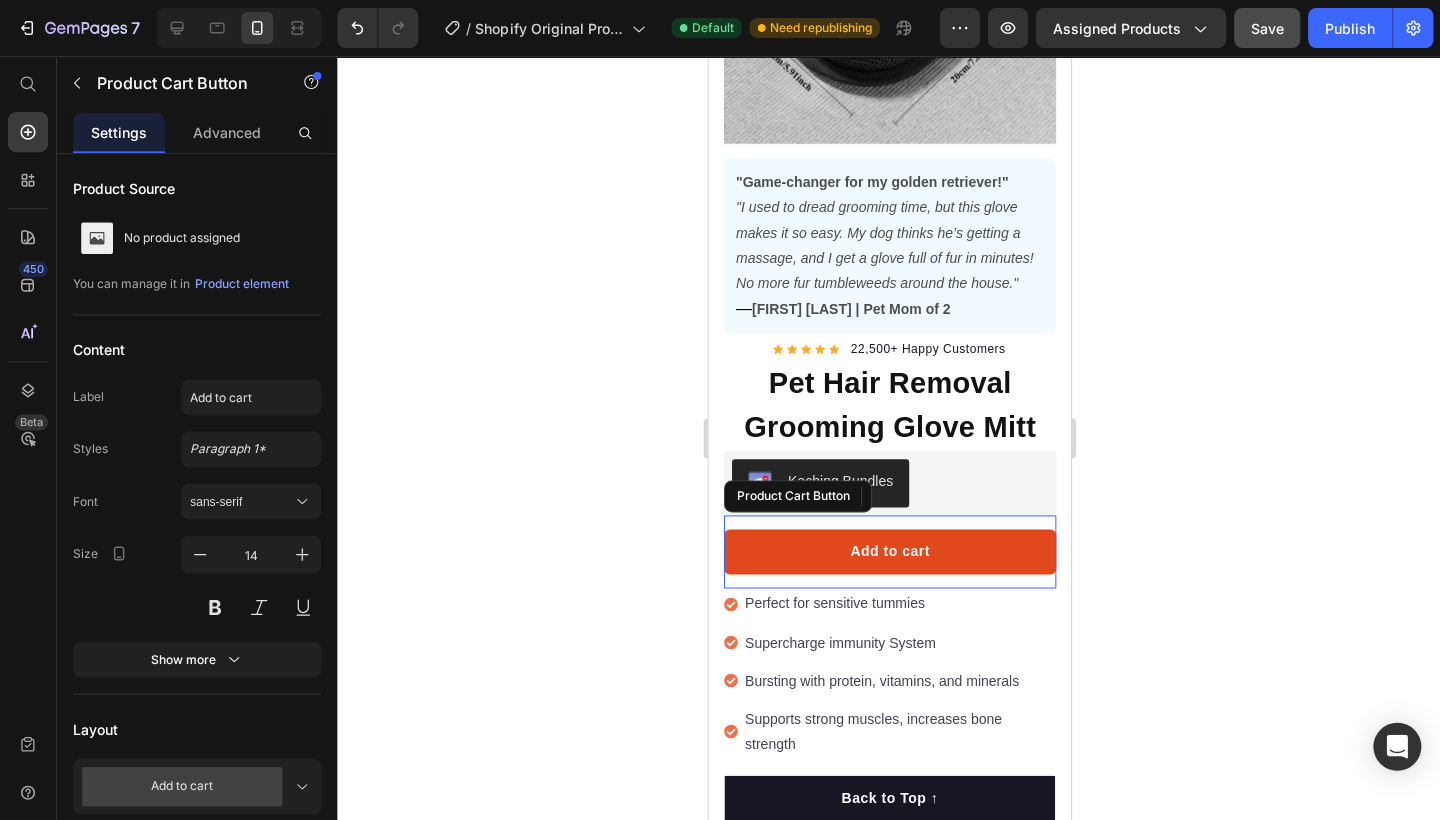 click on "Add to cart" at bounding box center (889, 551) 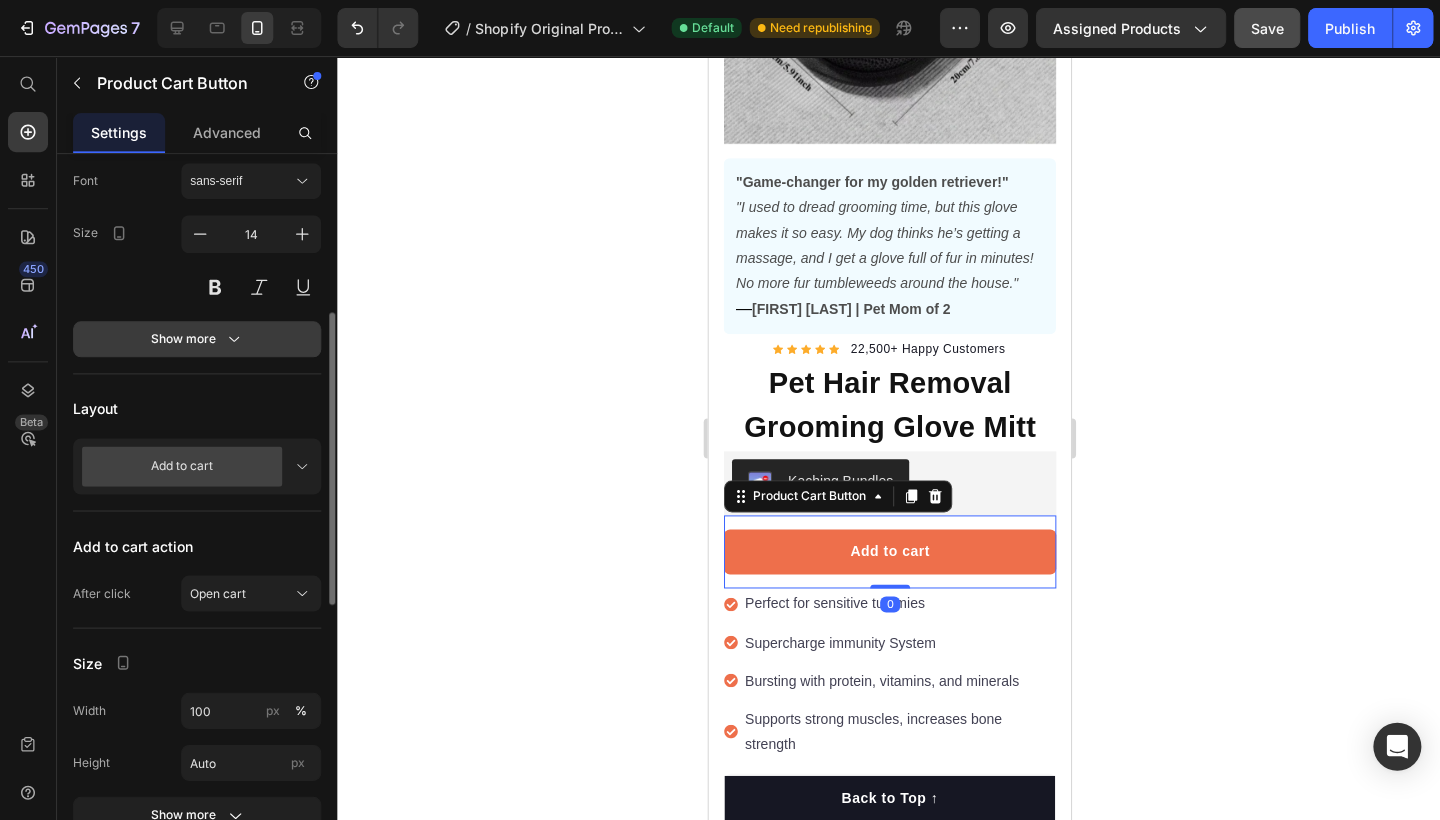 scroll, scrollTop: 341, scrollLeft: 0, axis: vertical 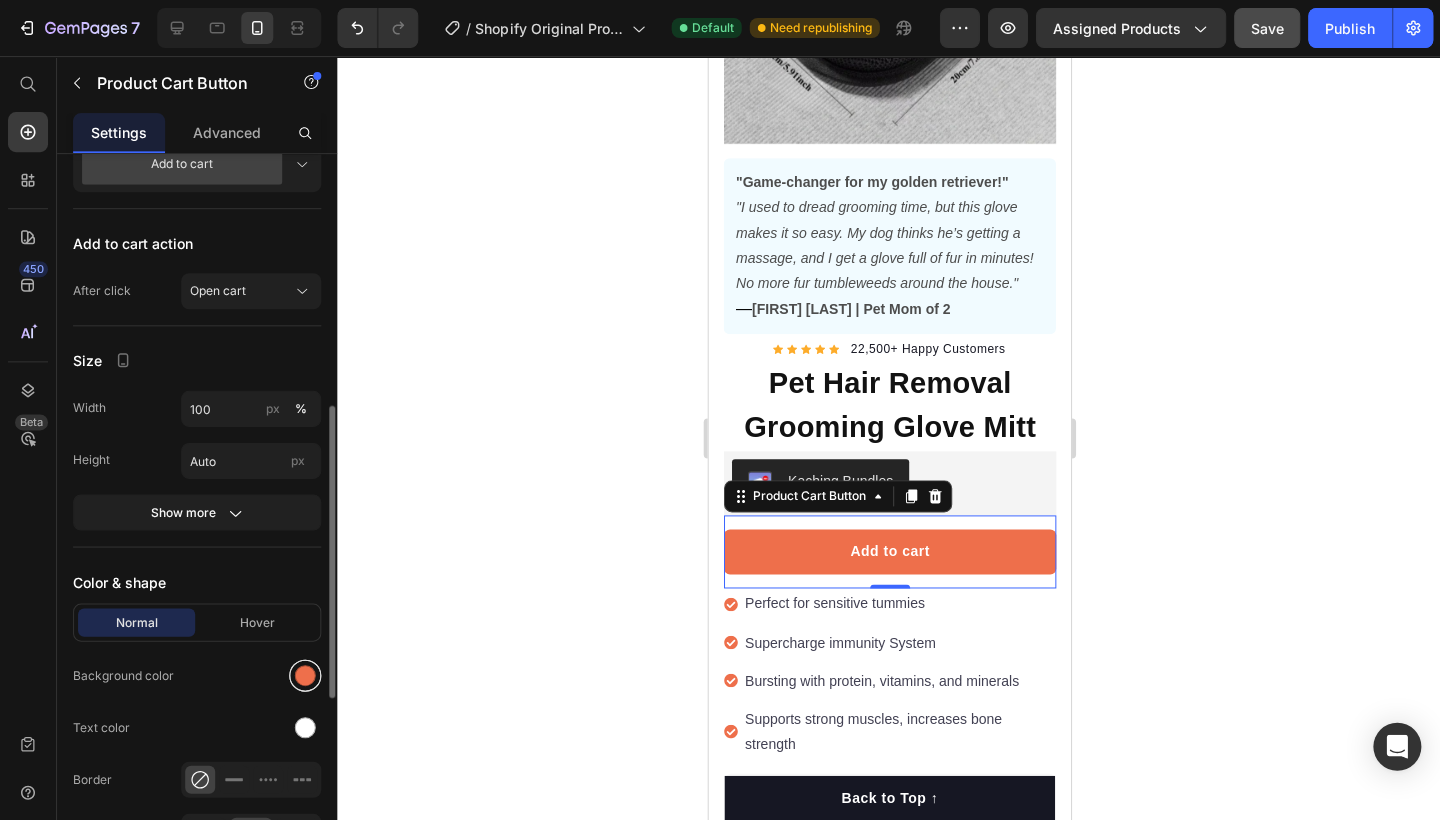 click at bounding box center (305, 675) 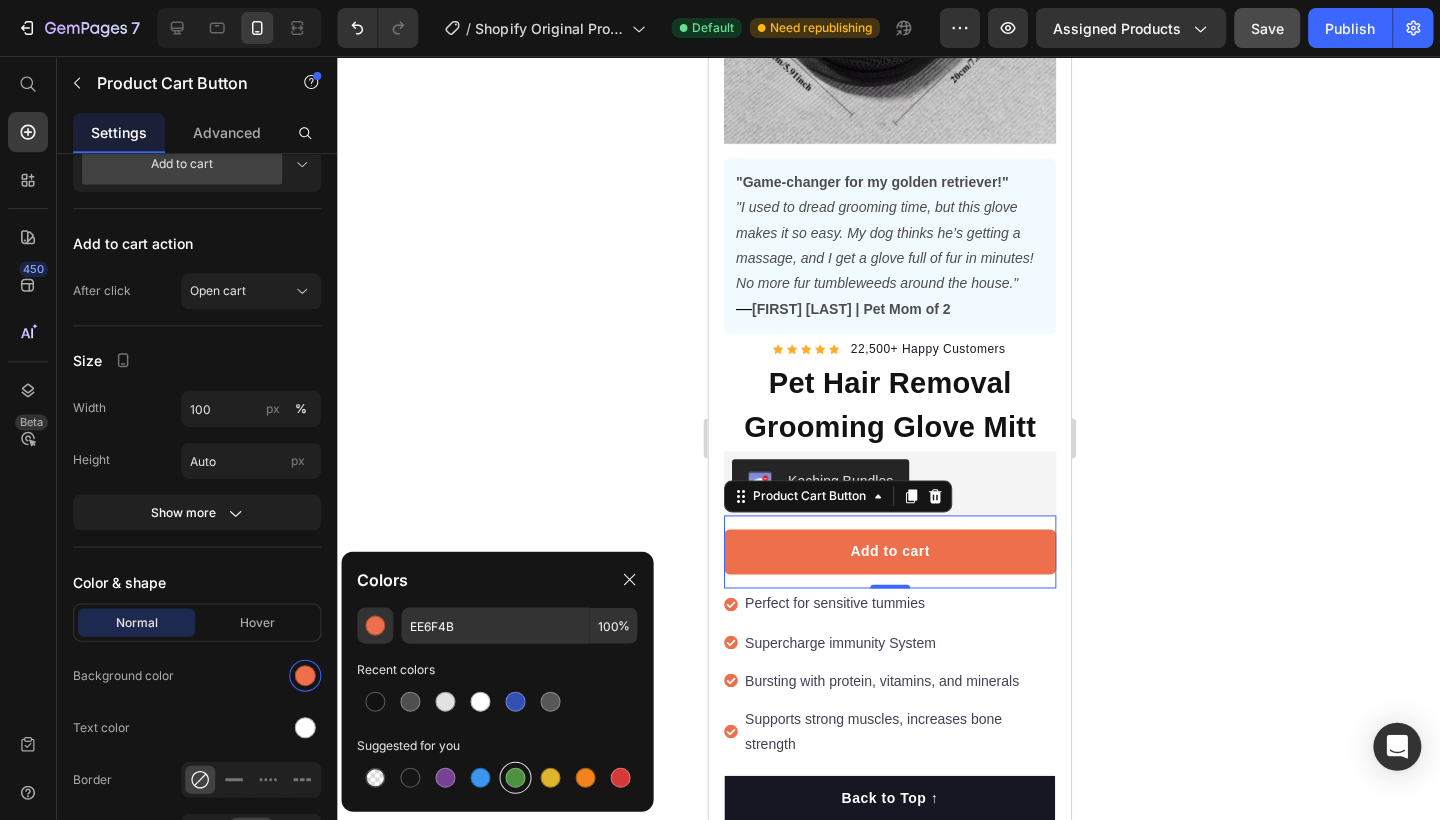 click at bounding box center (515, 777) 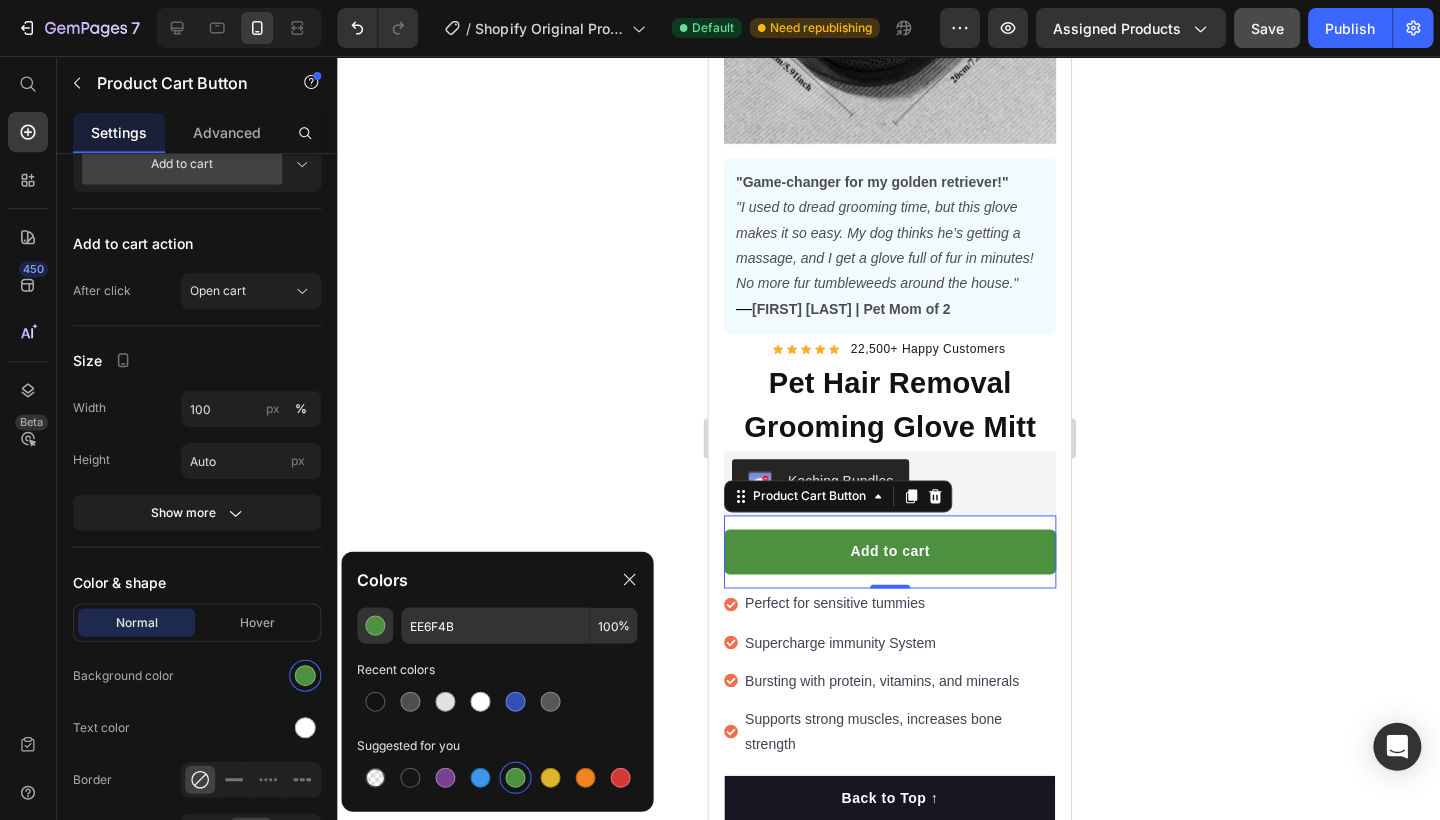 type on "4D903F" 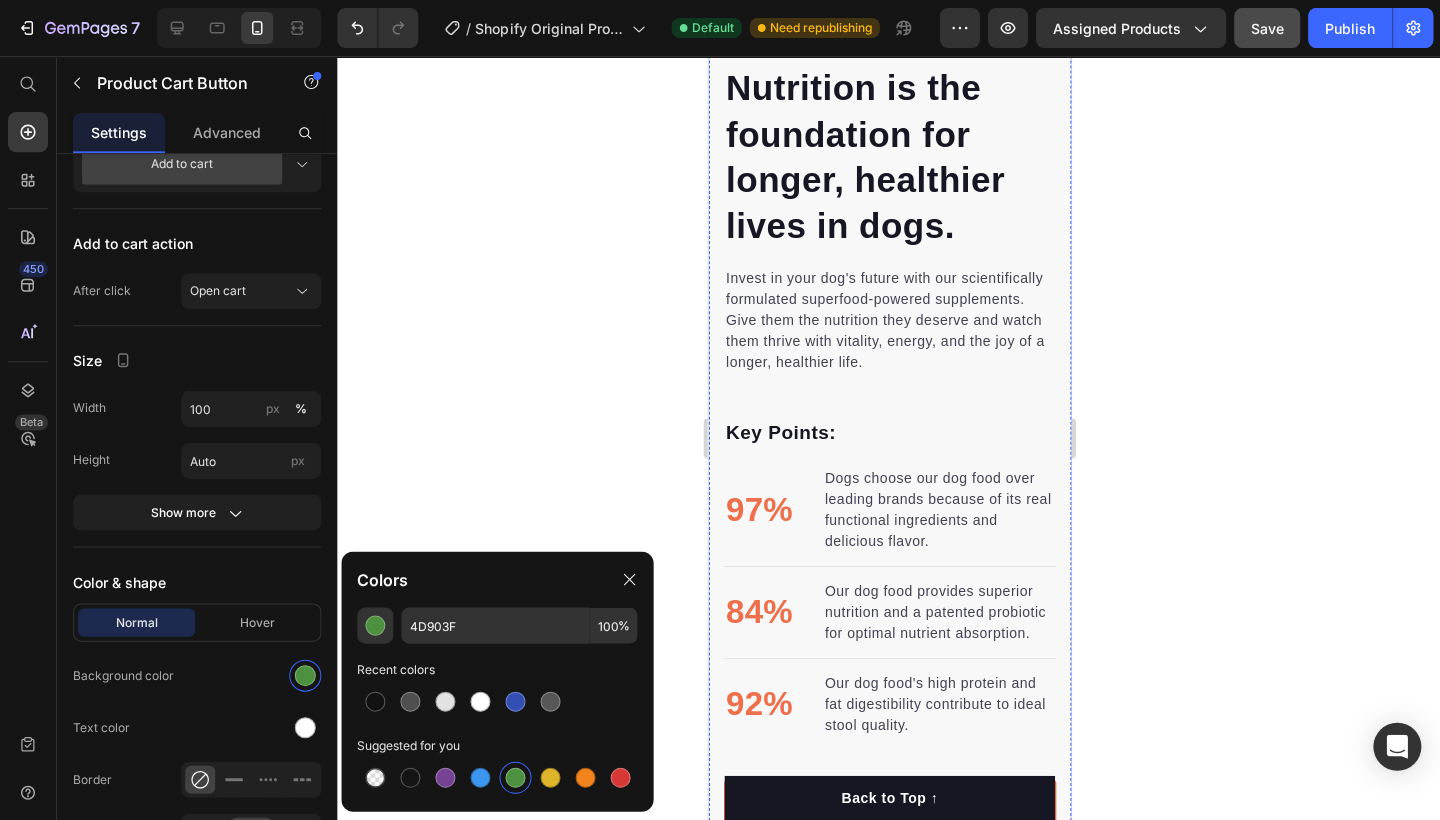 scroll, scrollTop: 2780, scrollLeft: 0, axis: vertical 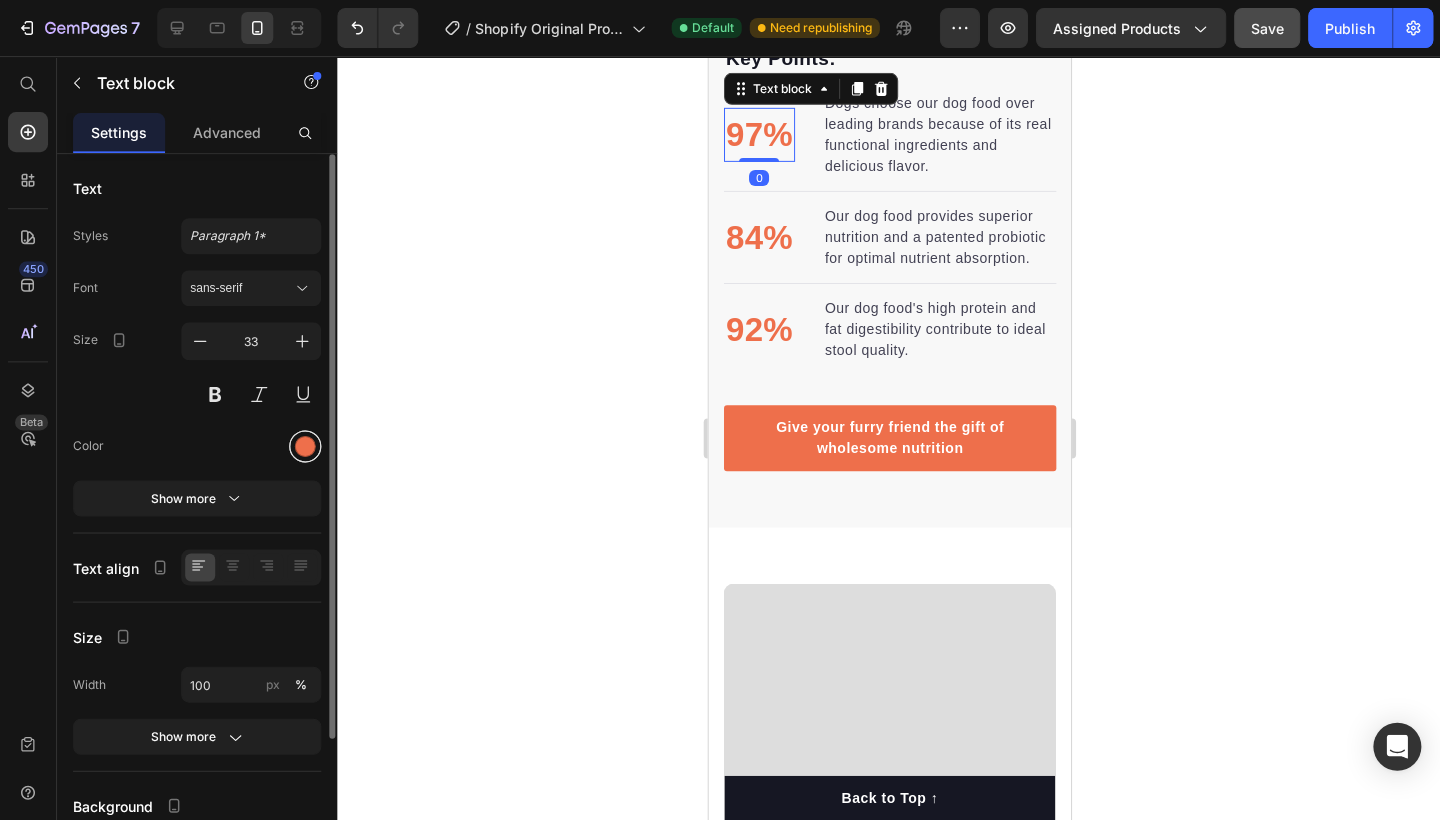 click at bounding box center (305, 446) 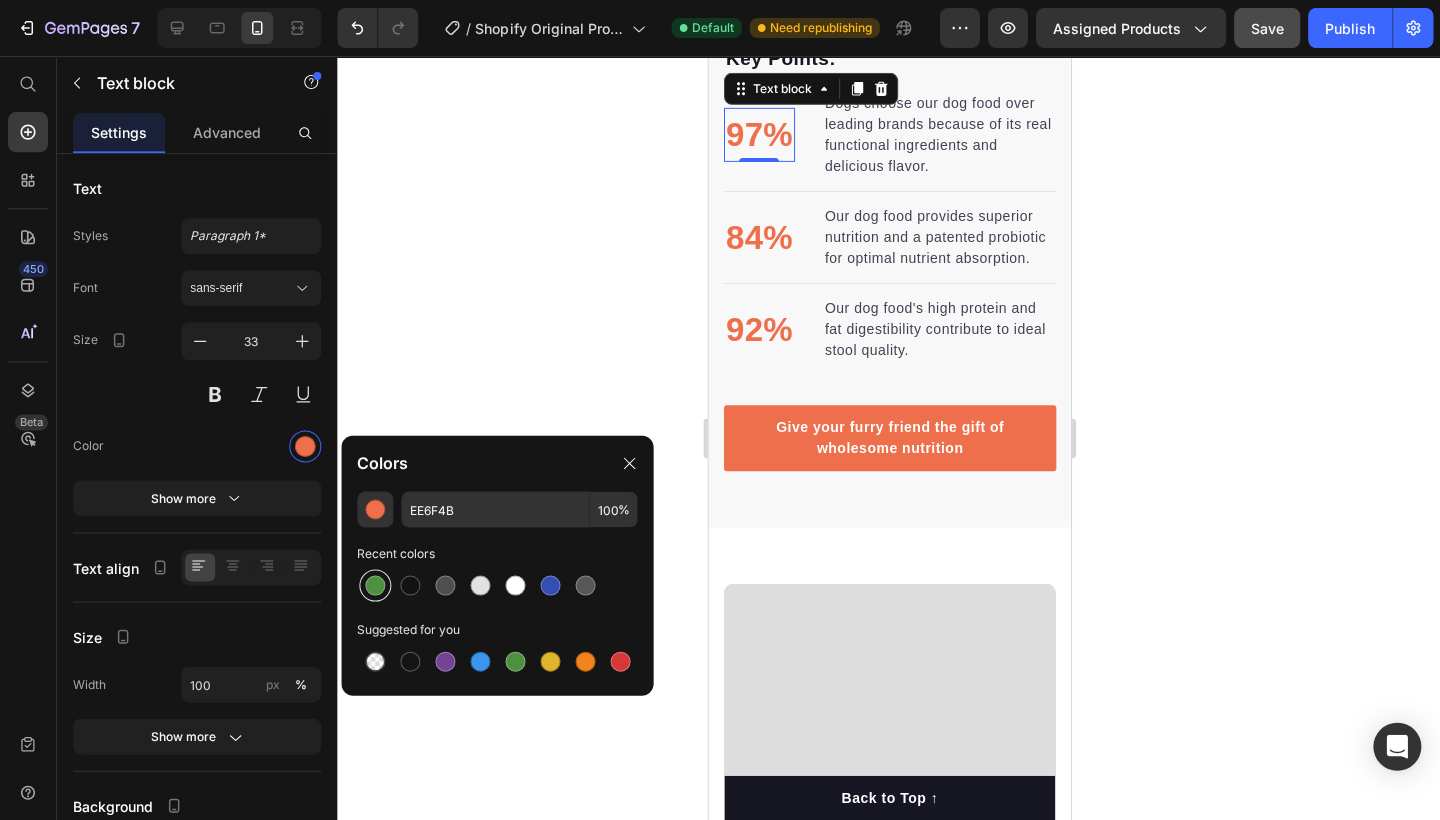 click at bounding box center [375, 585] 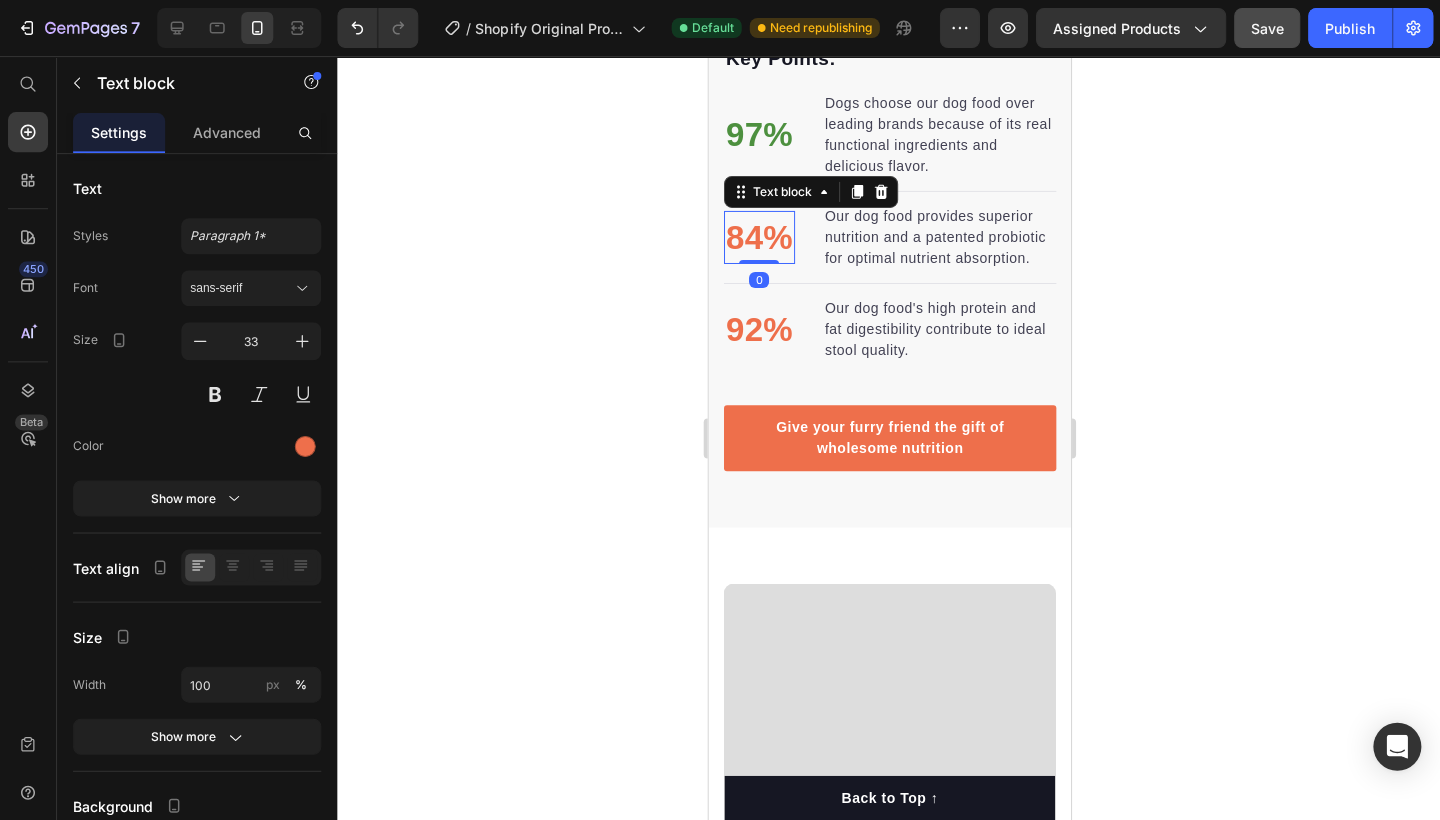 click on "84%" at bounding box center [758, 238] 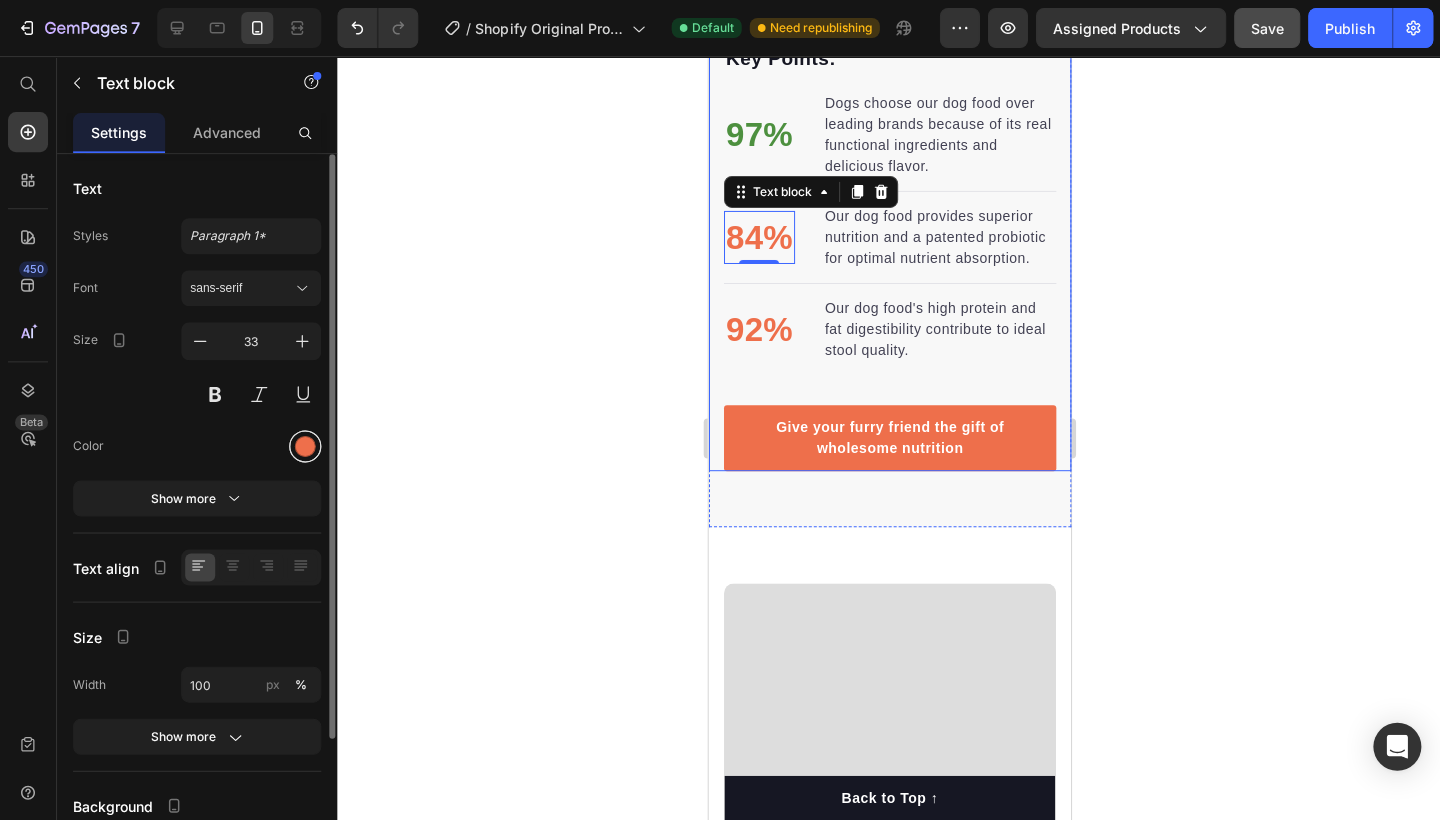 click at bounding box center [305, 446] 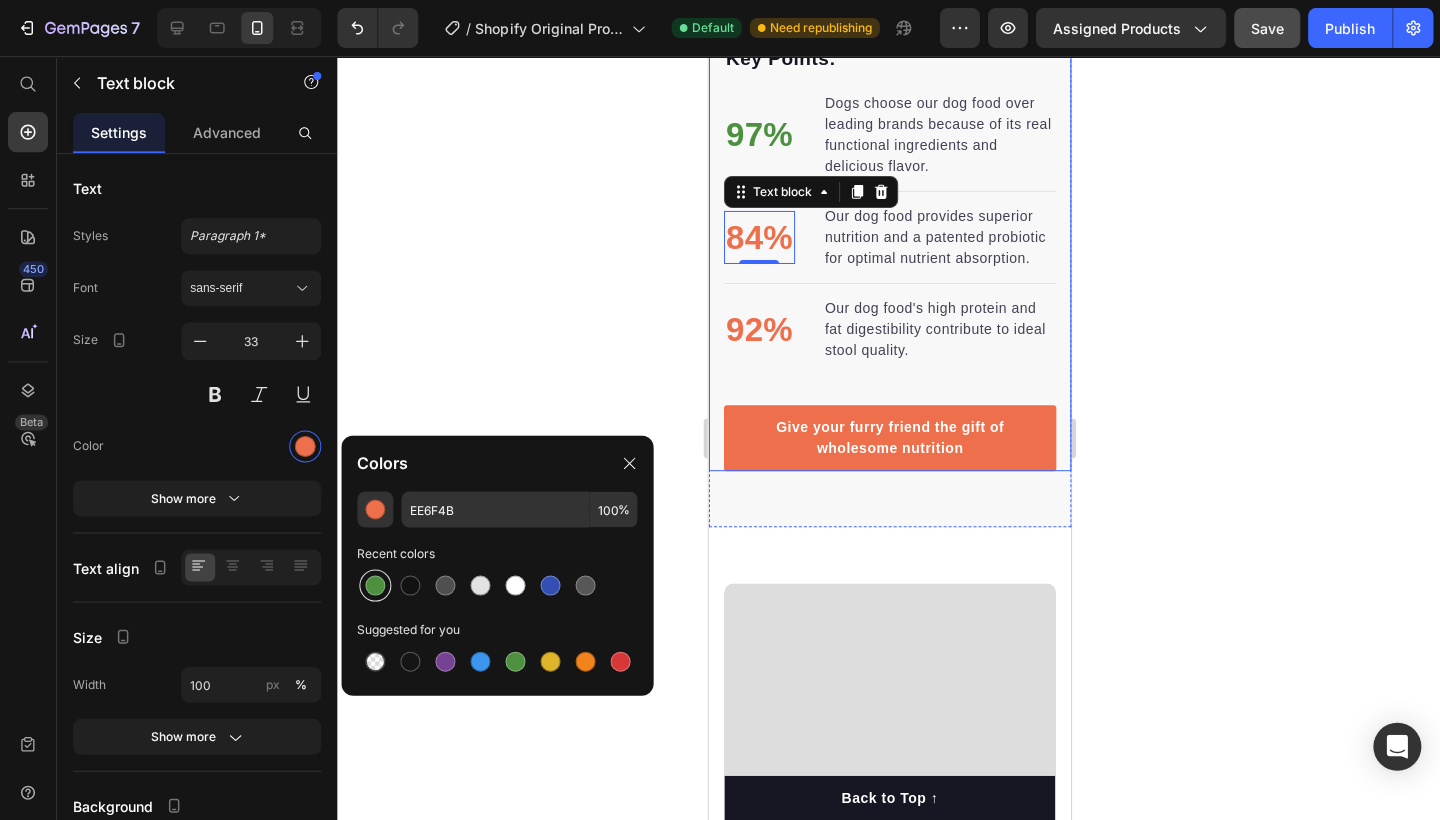 click at bounding box center (375, 585) 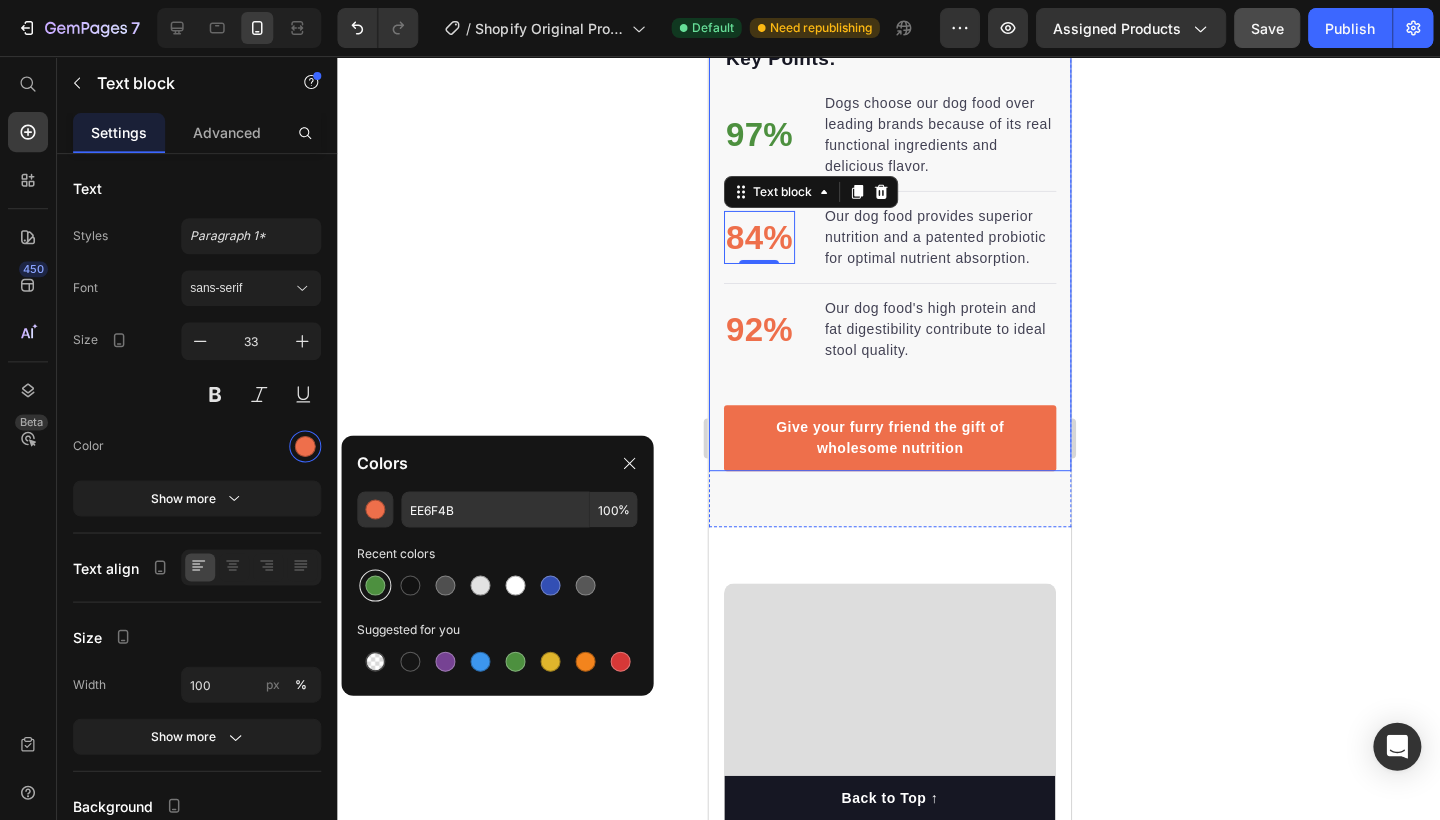 type on "4D903F" 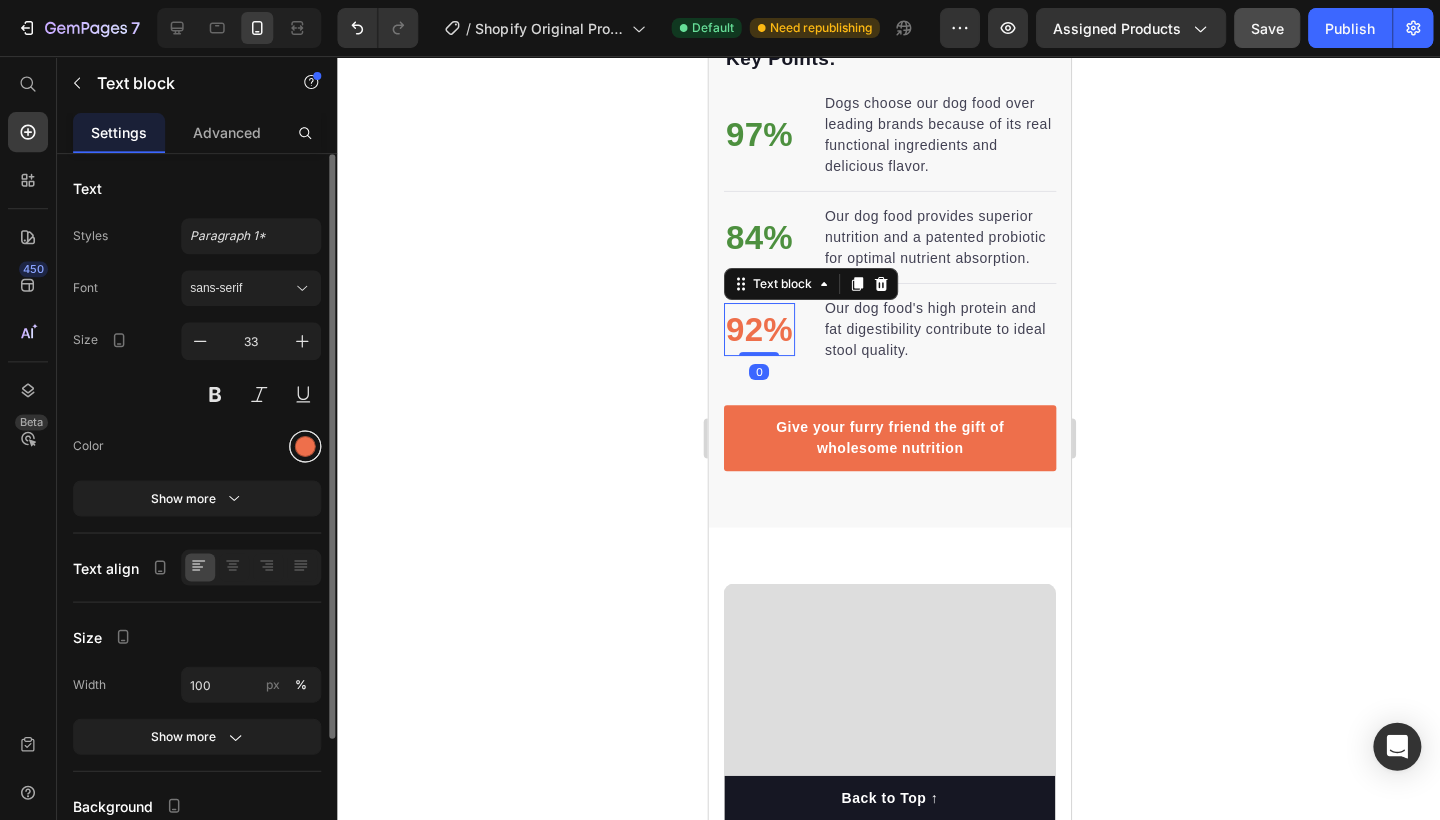 click at bounding box center (305, 446) 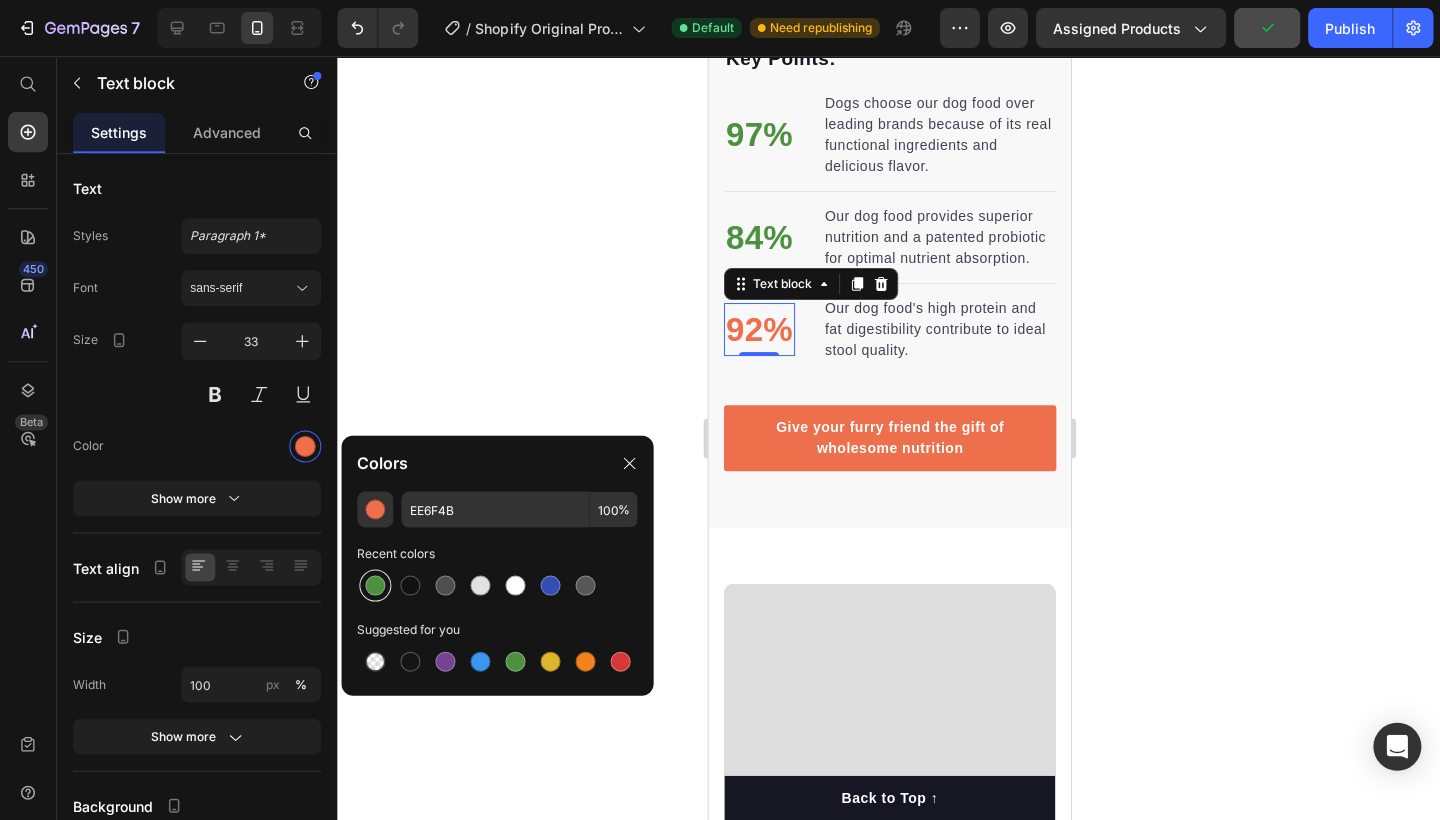 click at bounding box center (375, 585) 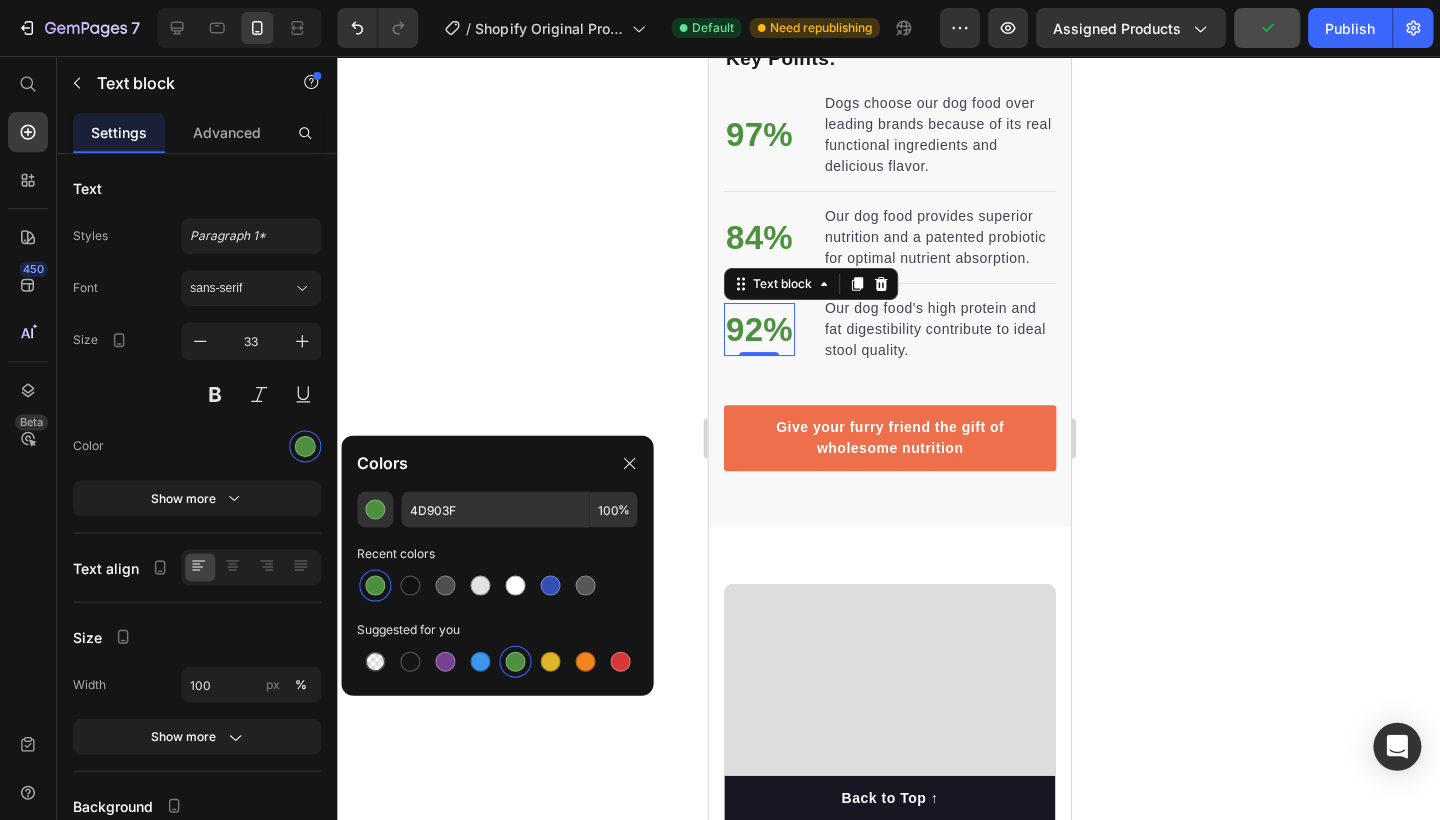 click 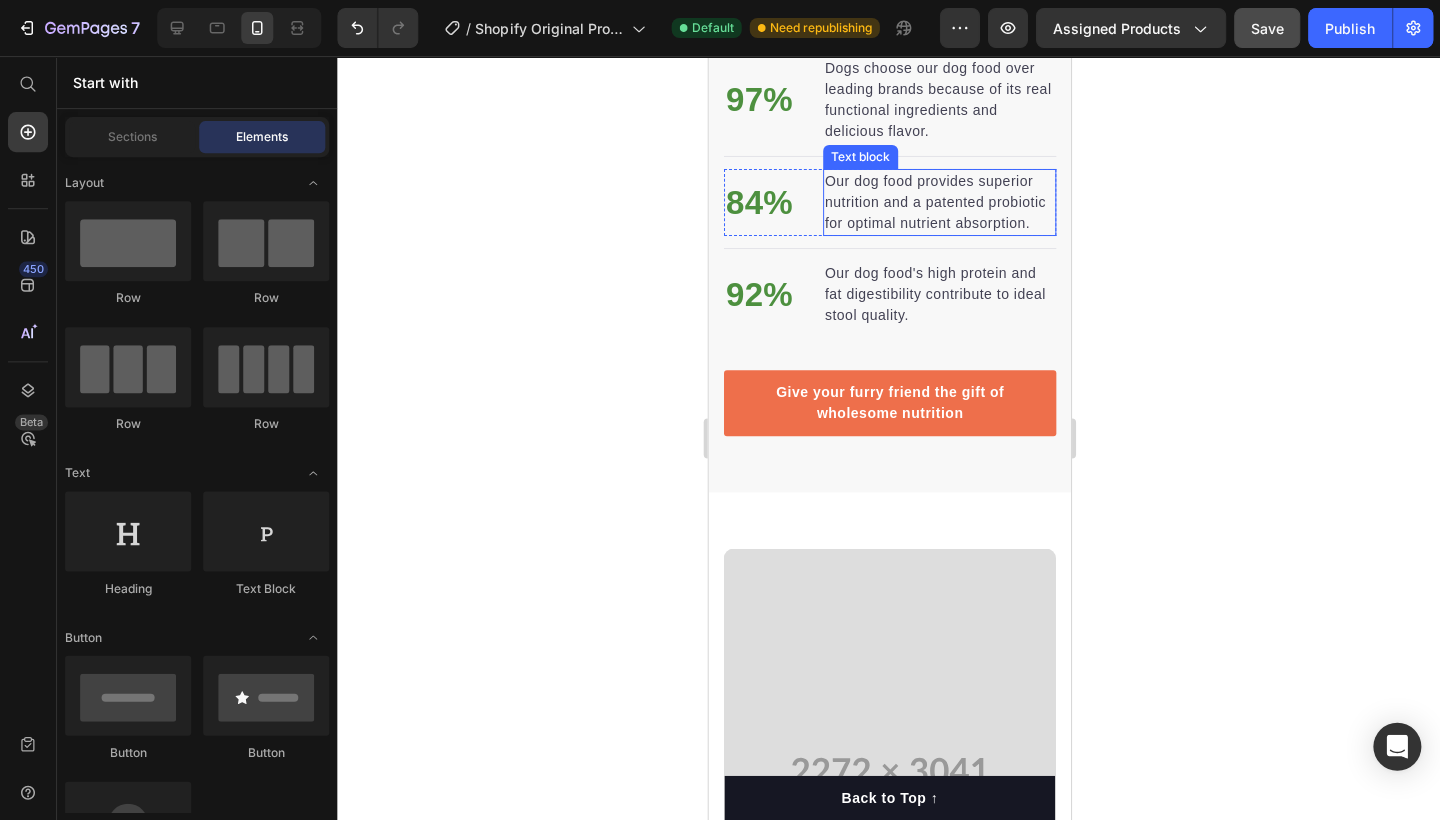 scroll, scrollTop: 3126, scrollLeft: 0, axis: vertical 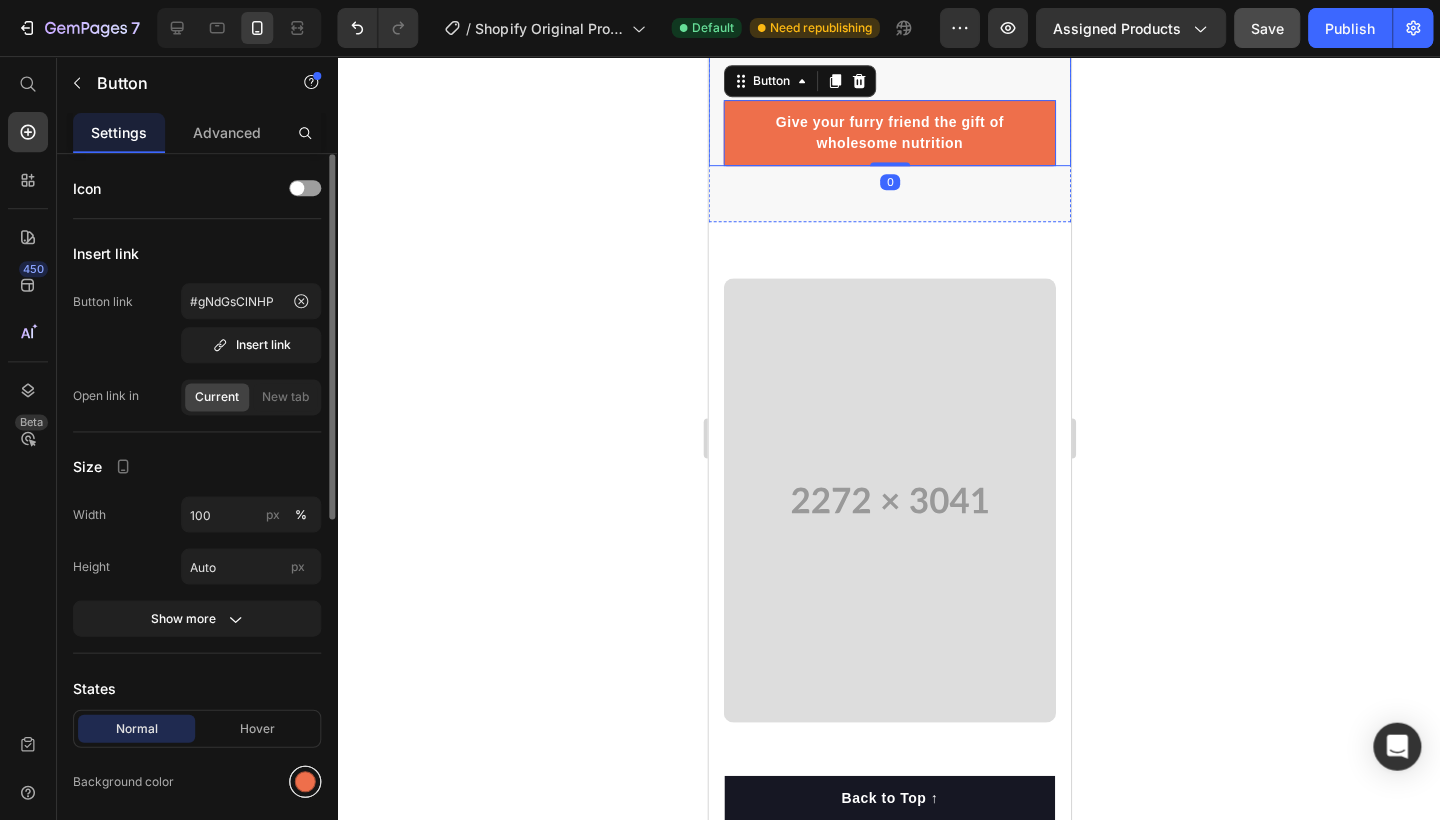 click at bounding box center [305, 781] 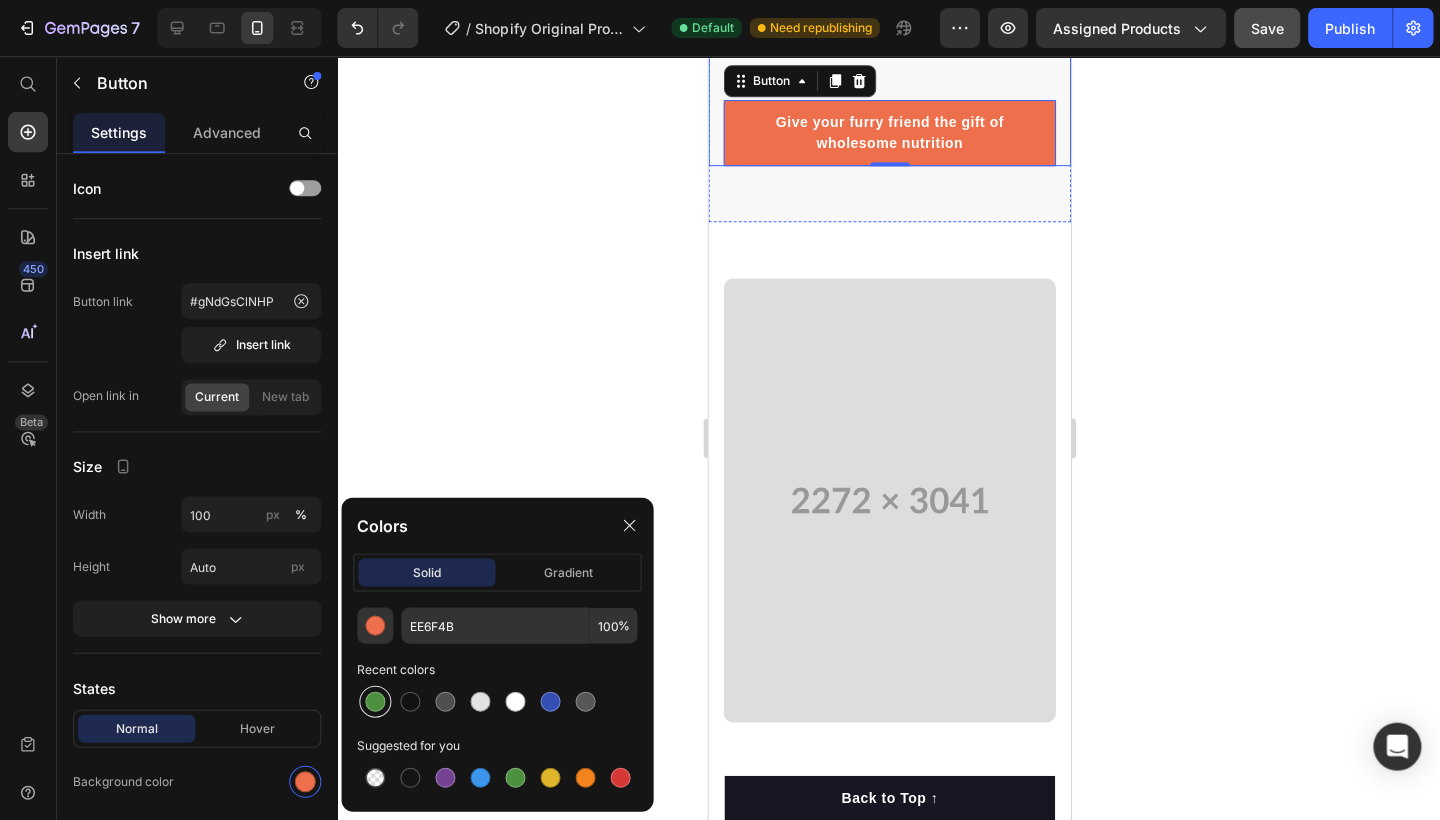 click at bounding box center [375, 701] 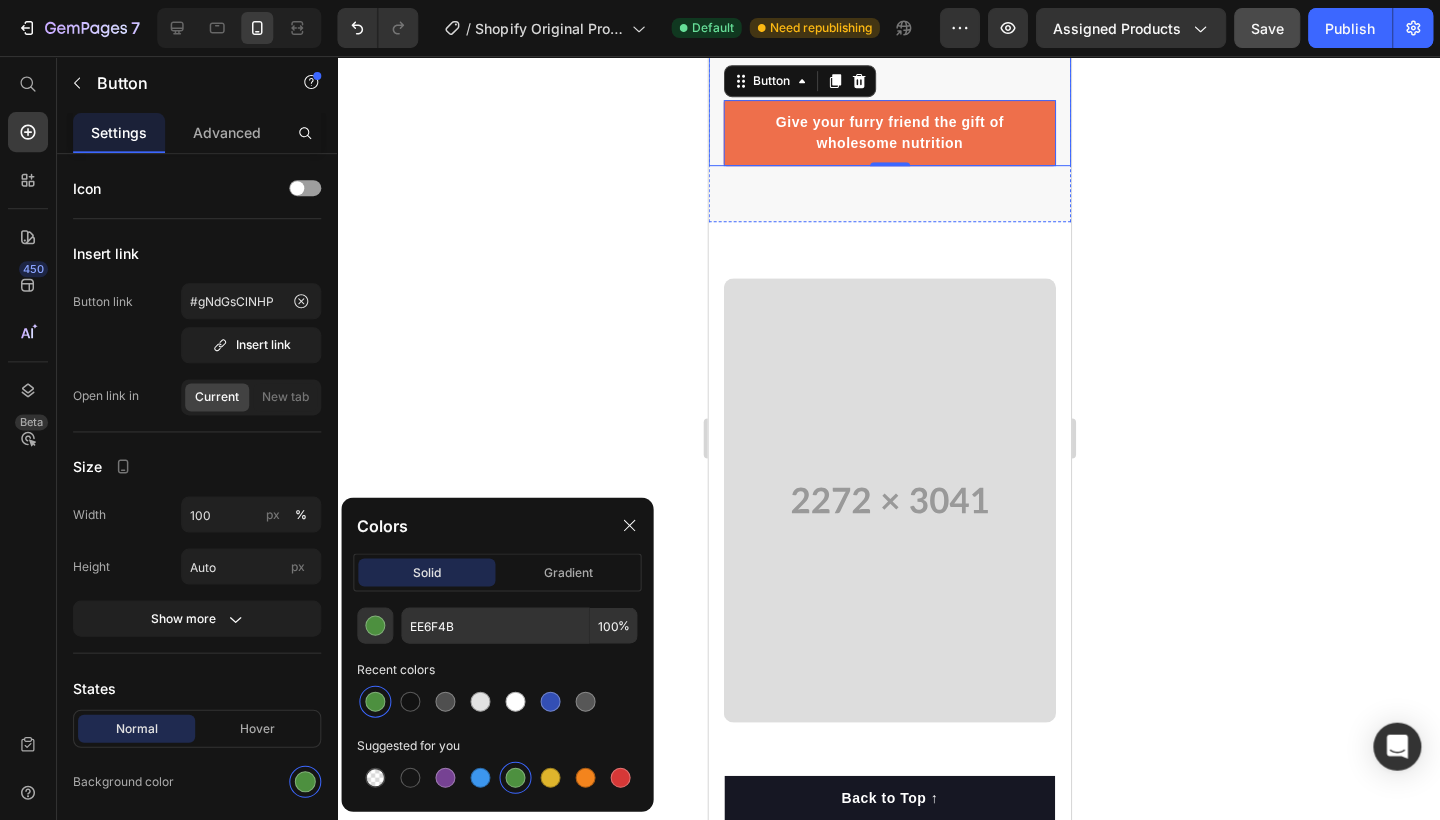type on "4D903F" 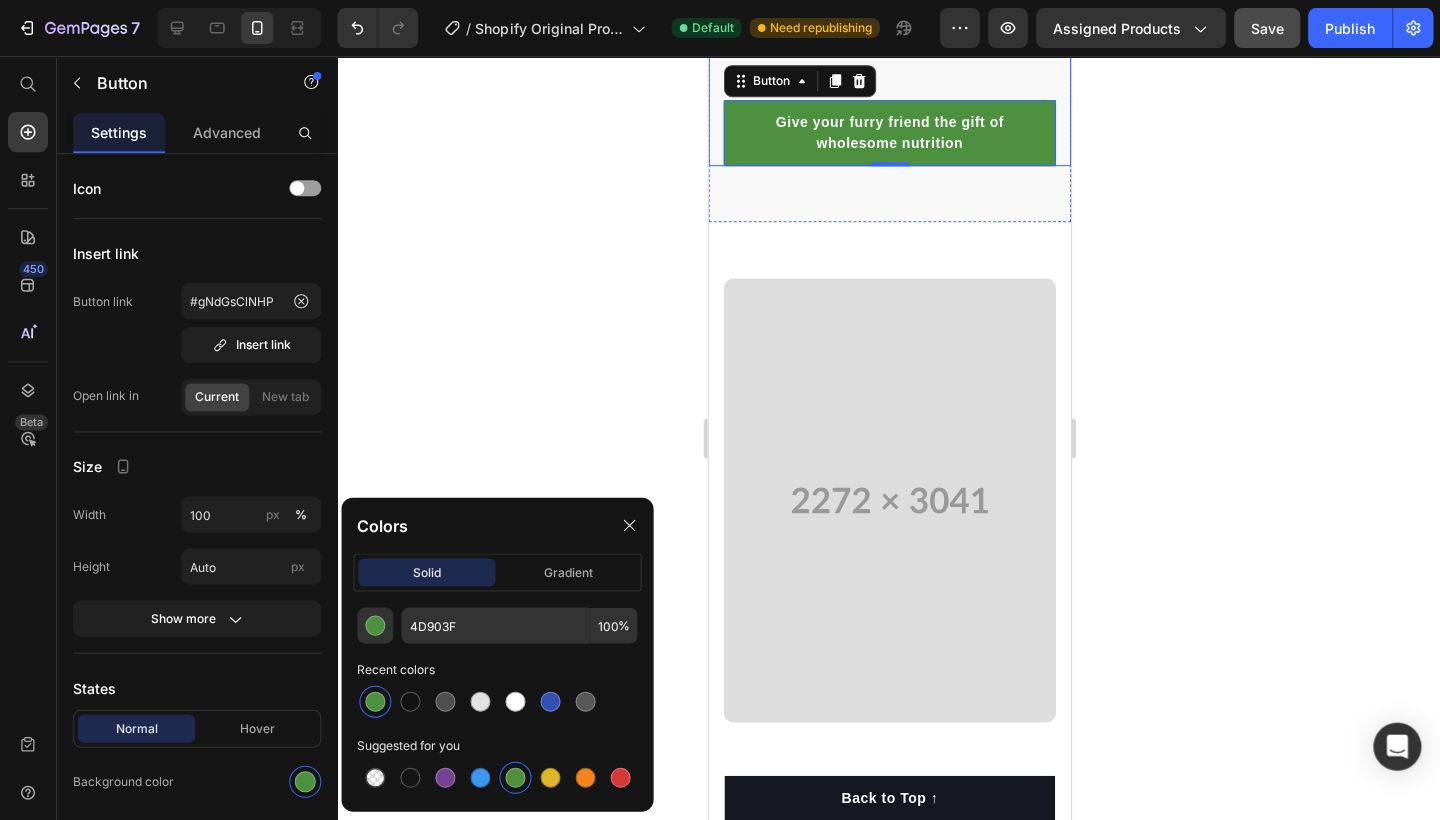 click 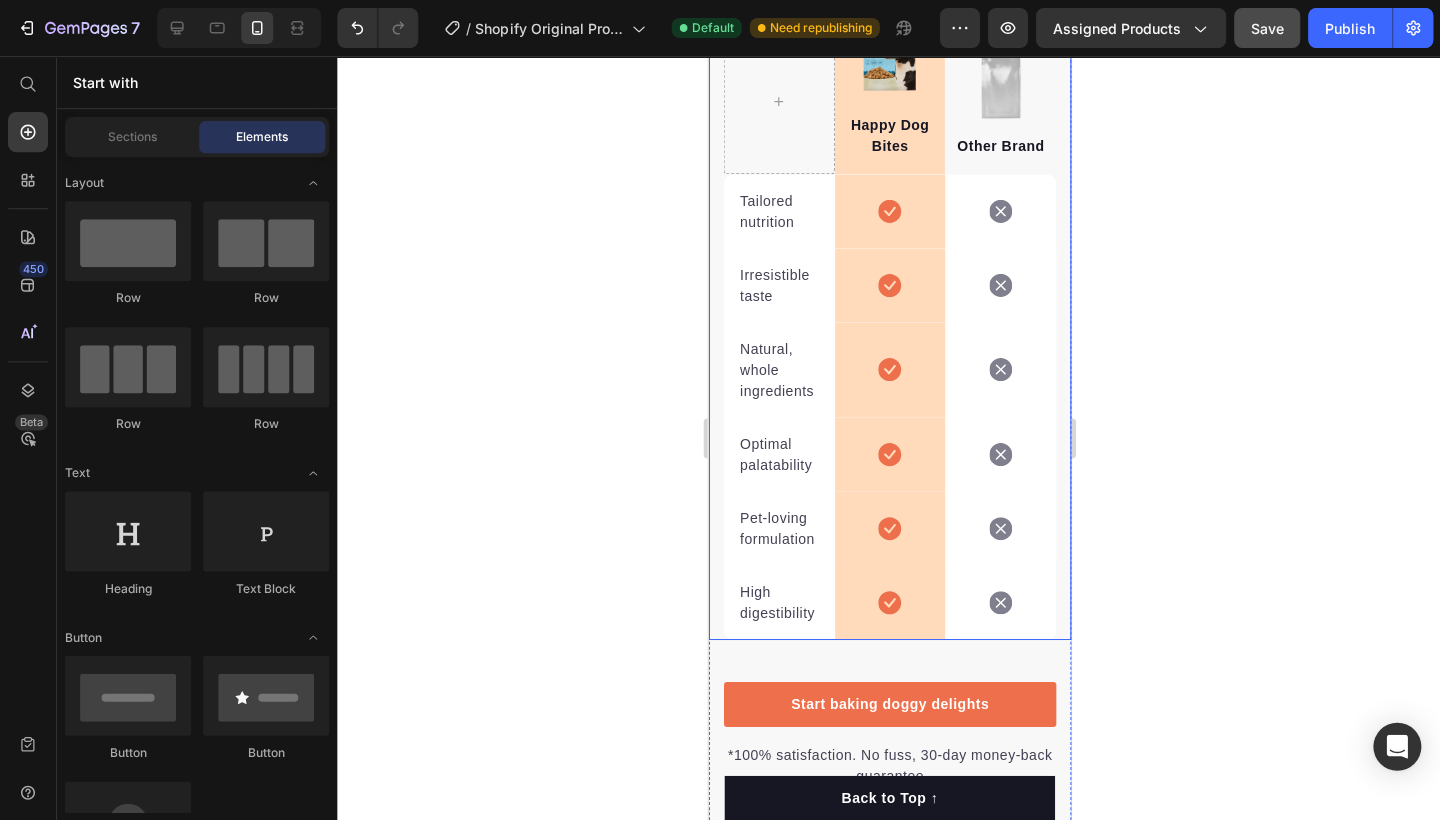 scroll, scrollTop: 5907, scrollLeft: 0, axis: vertical 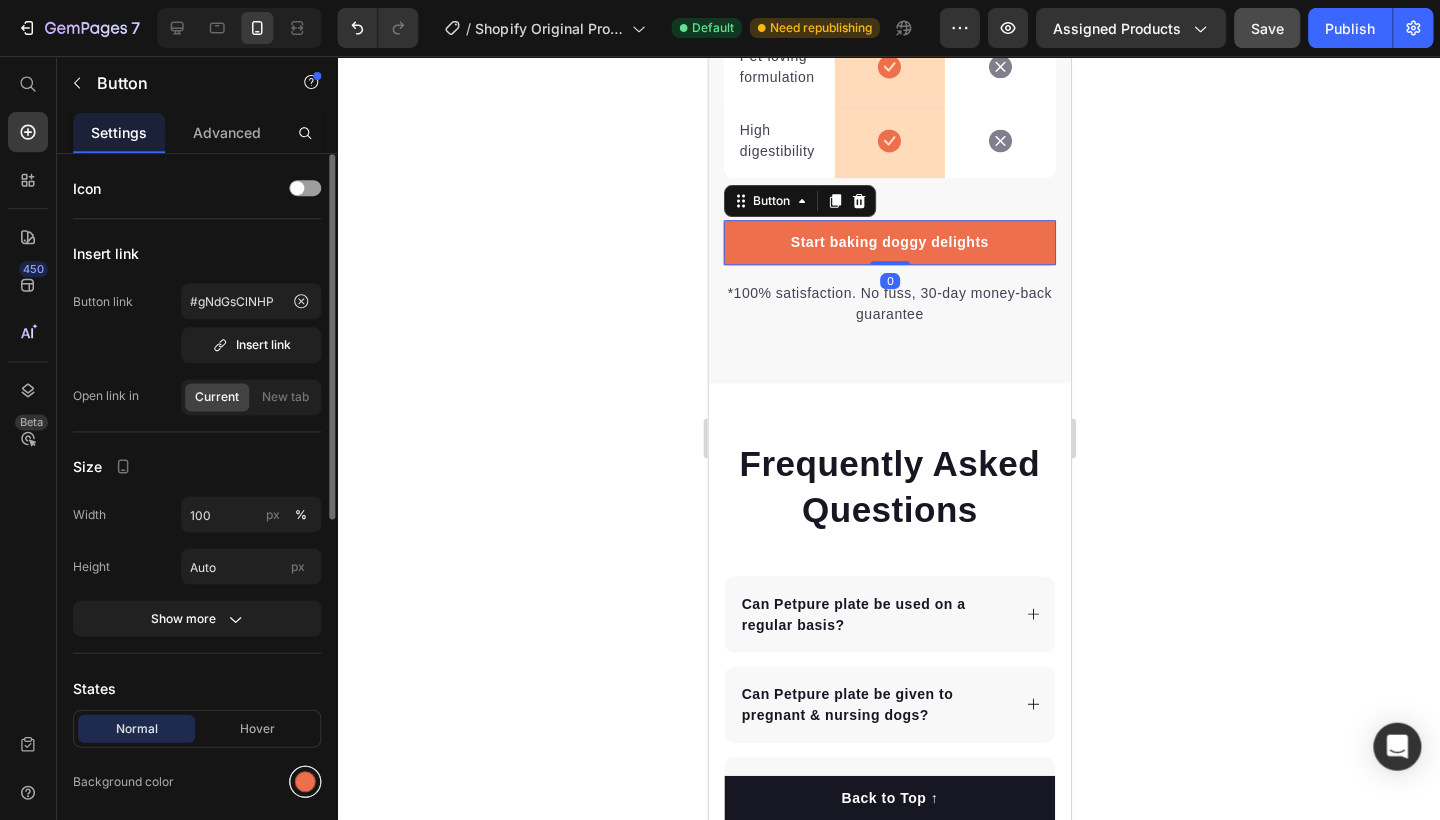 click at bounding box center [305, 781] 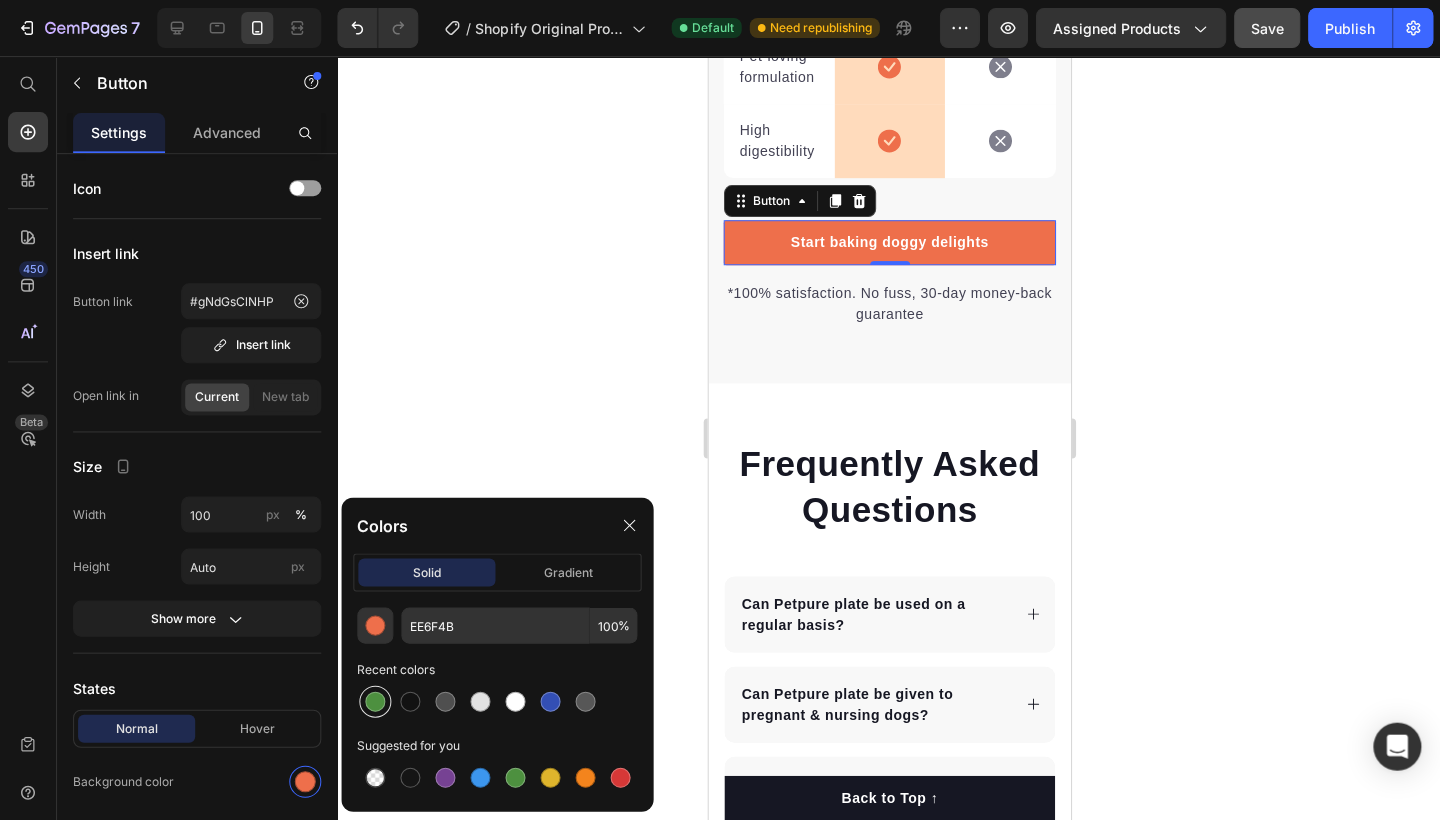 click at bounding box center (375, 701) 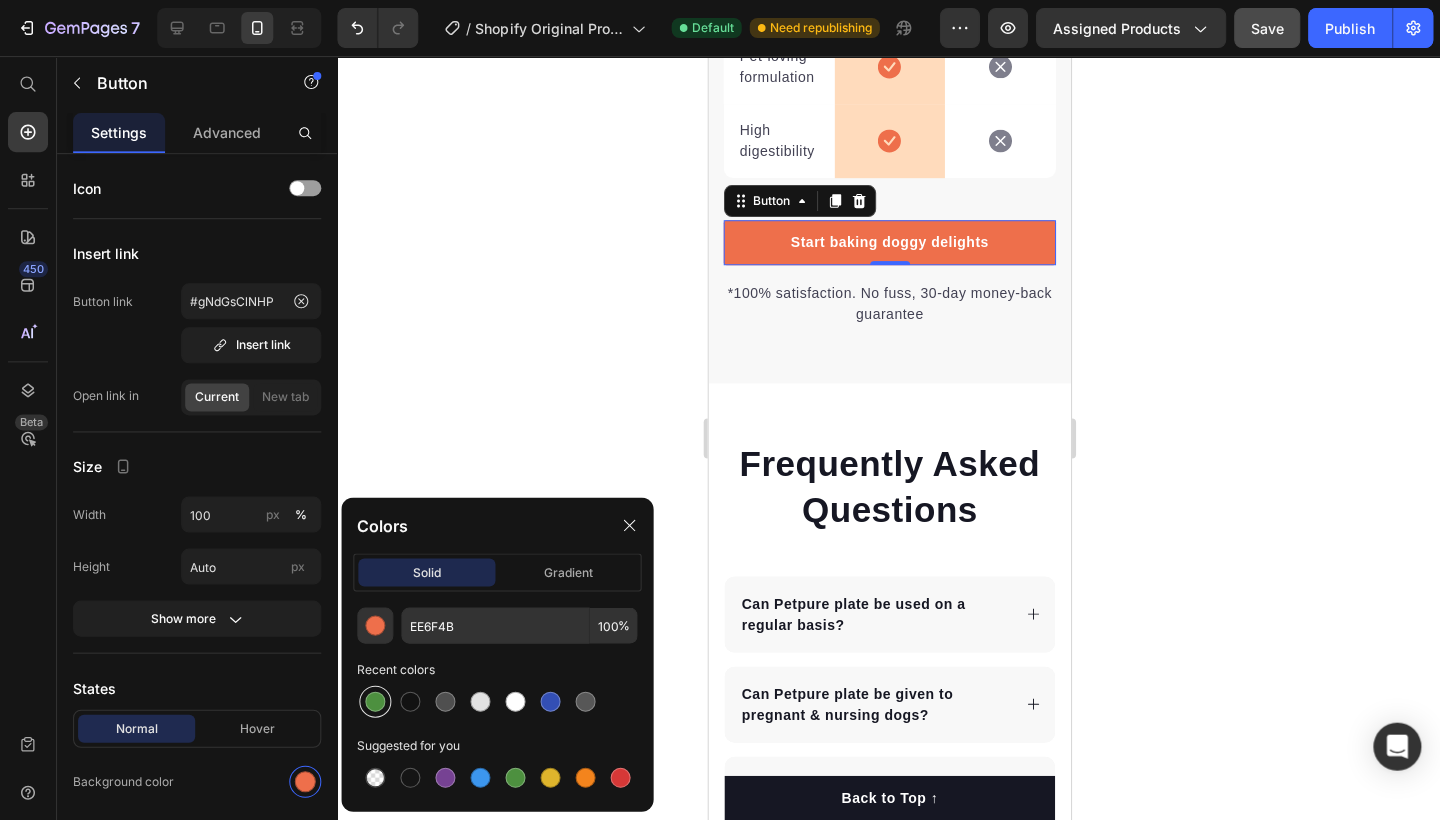 type on "4D903F" 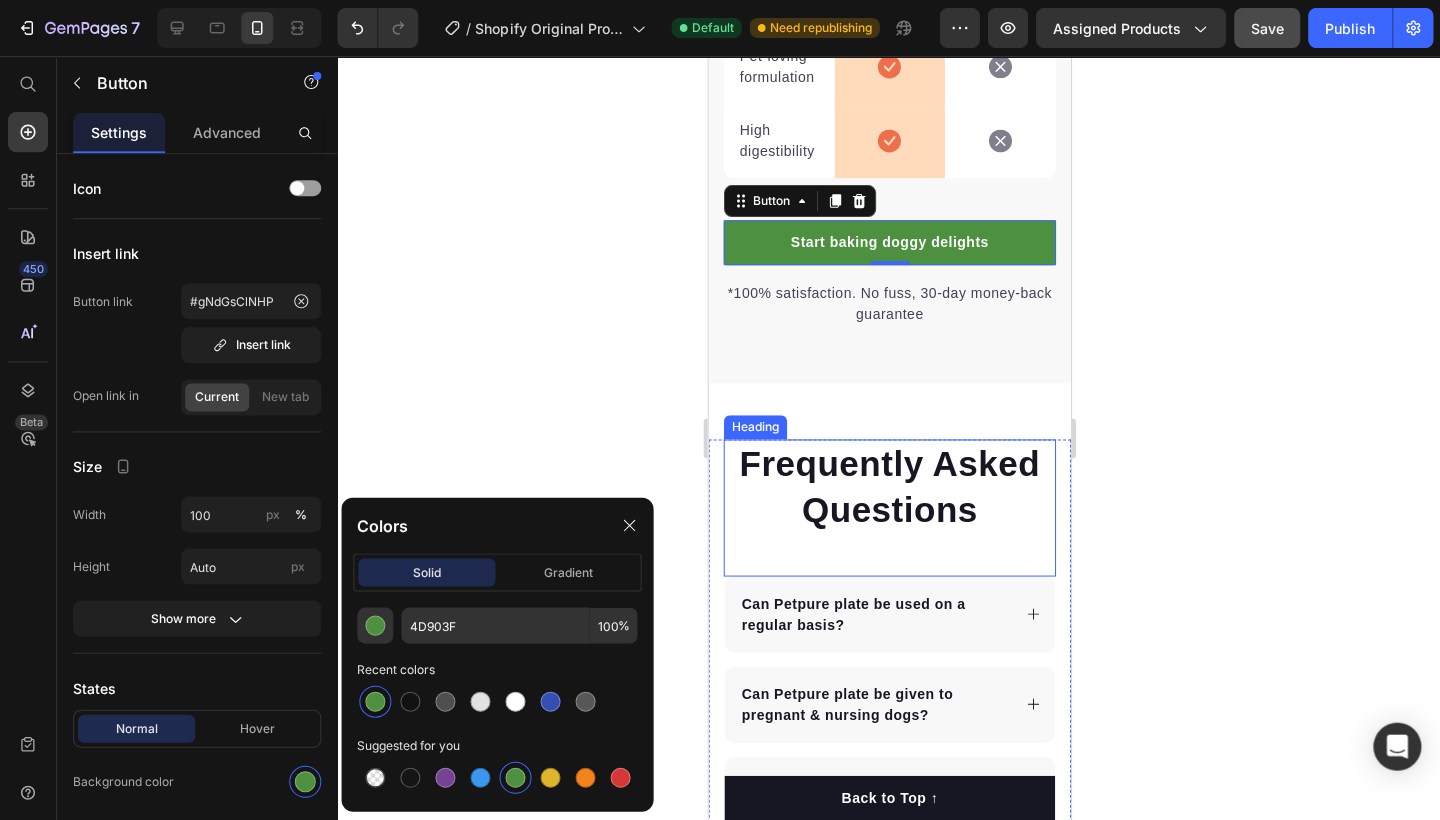 click 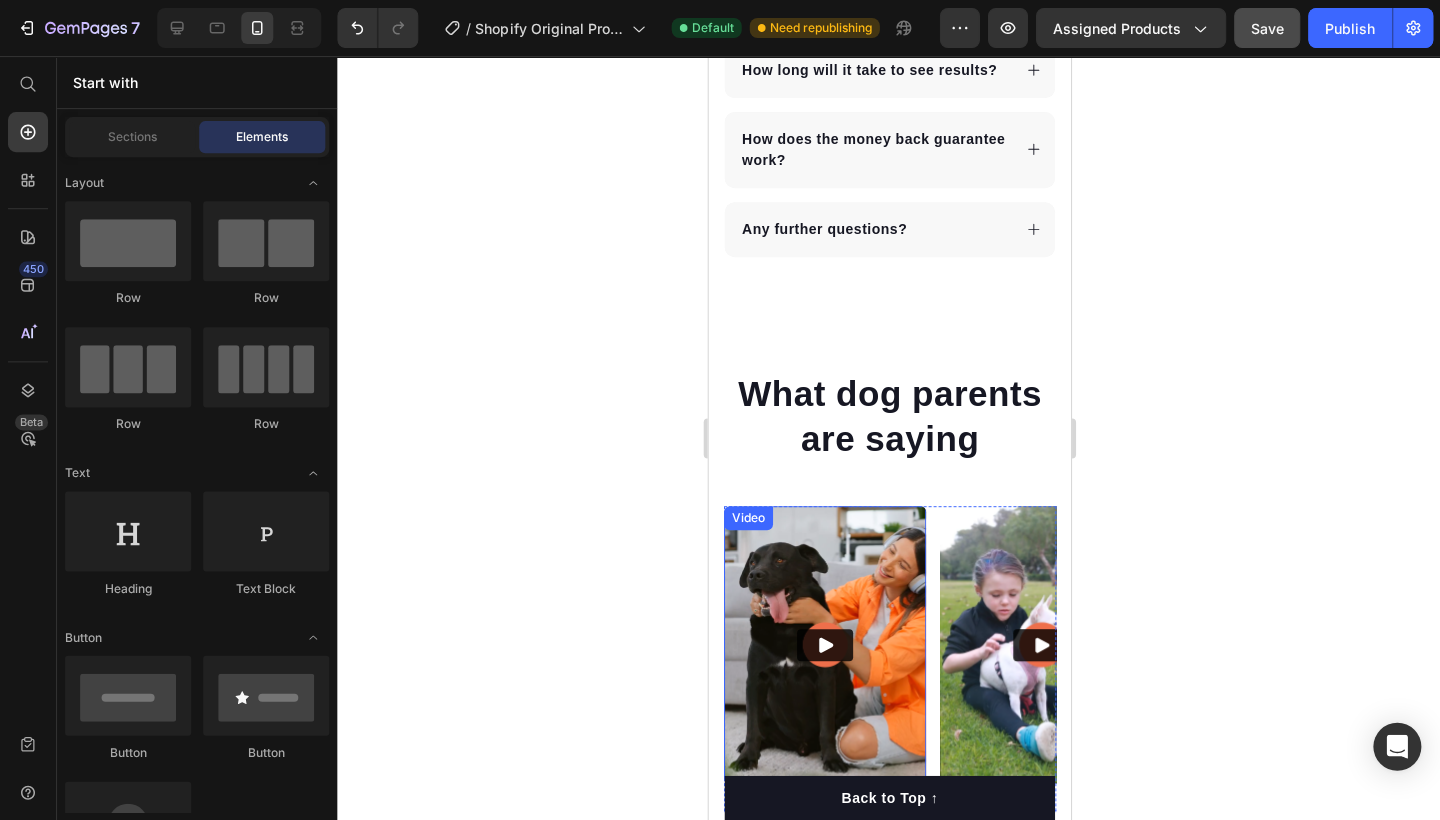 scroll, scrollTop: 7197, scrollLeft: 0, axis: vertical 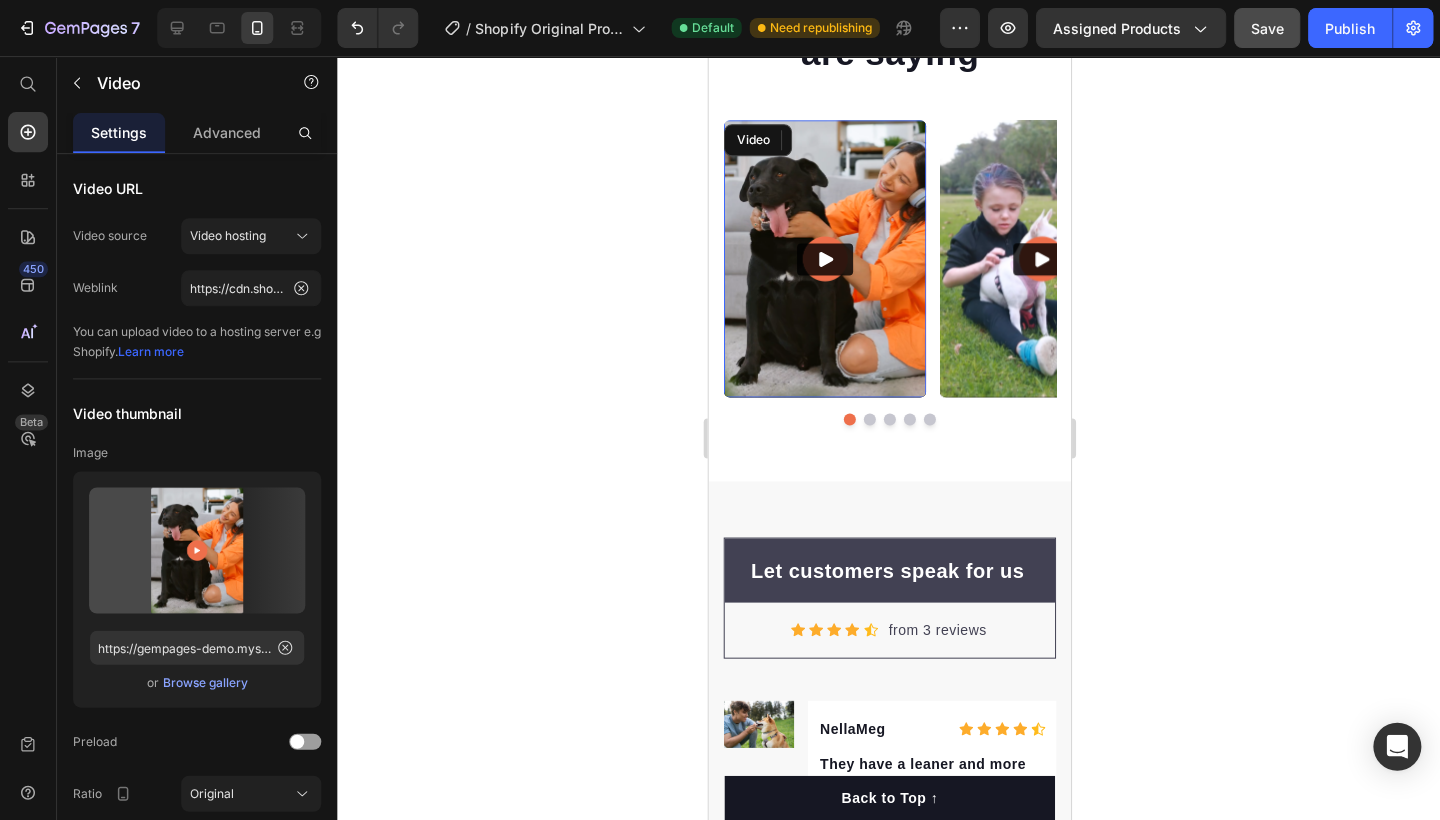 drag, startPoint x: 847, startPoint y: 296, endPoint x: 846, endPoint y: 321, distance: 25.019993 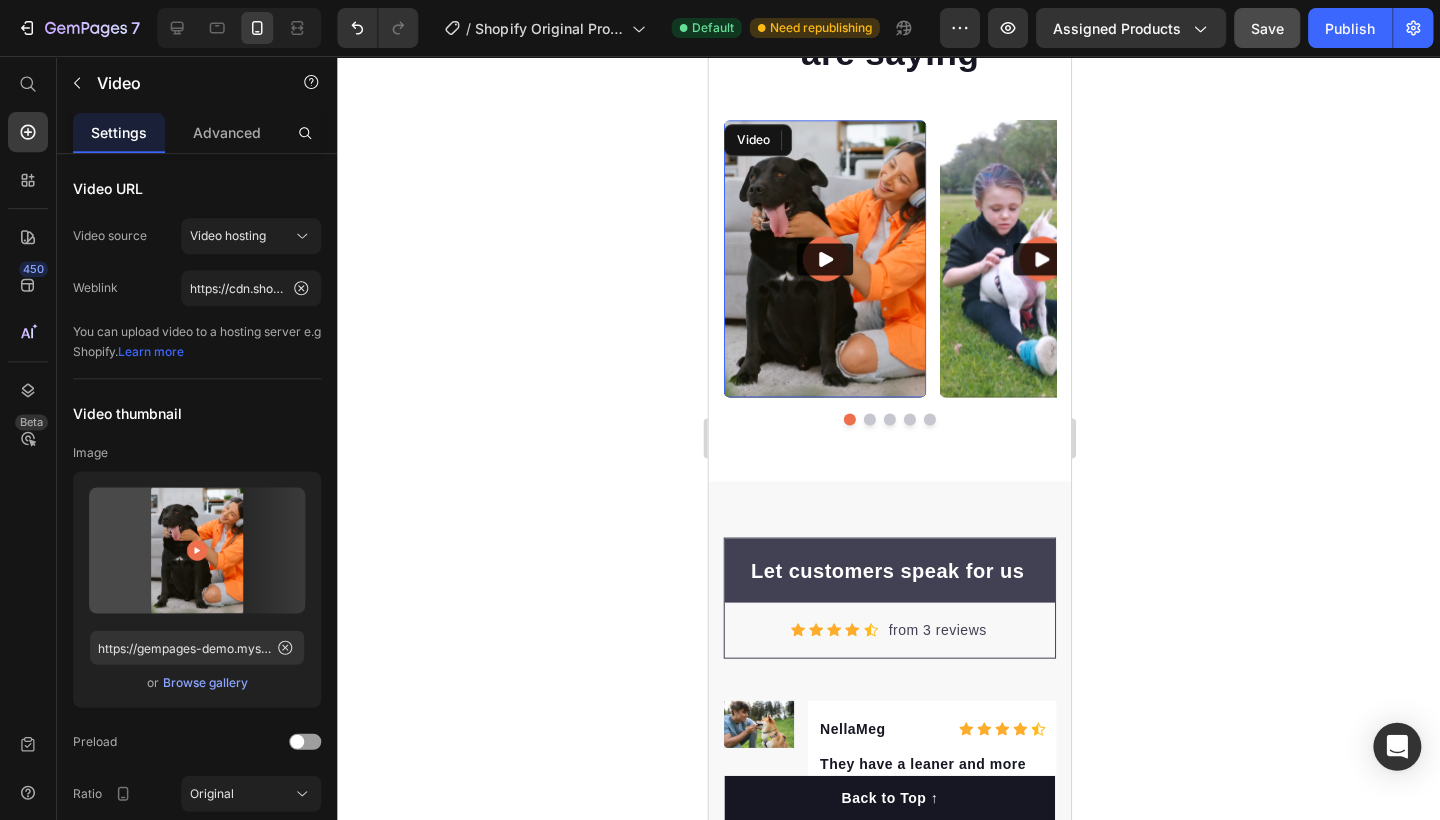 click at bounding box center (824, 259) 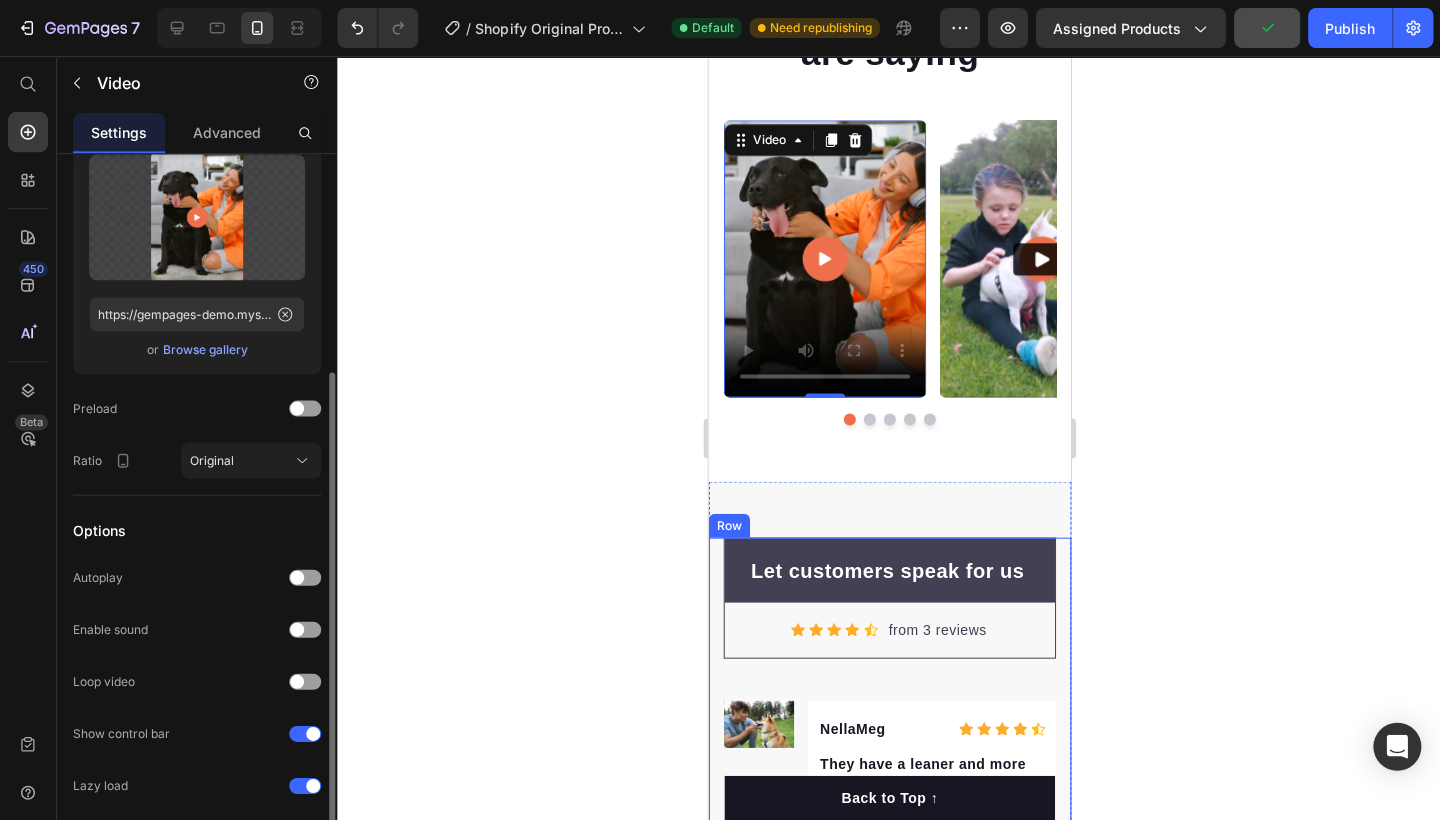 scroll, scrollTop: 407, scrollLeft: 0, axis: vertical 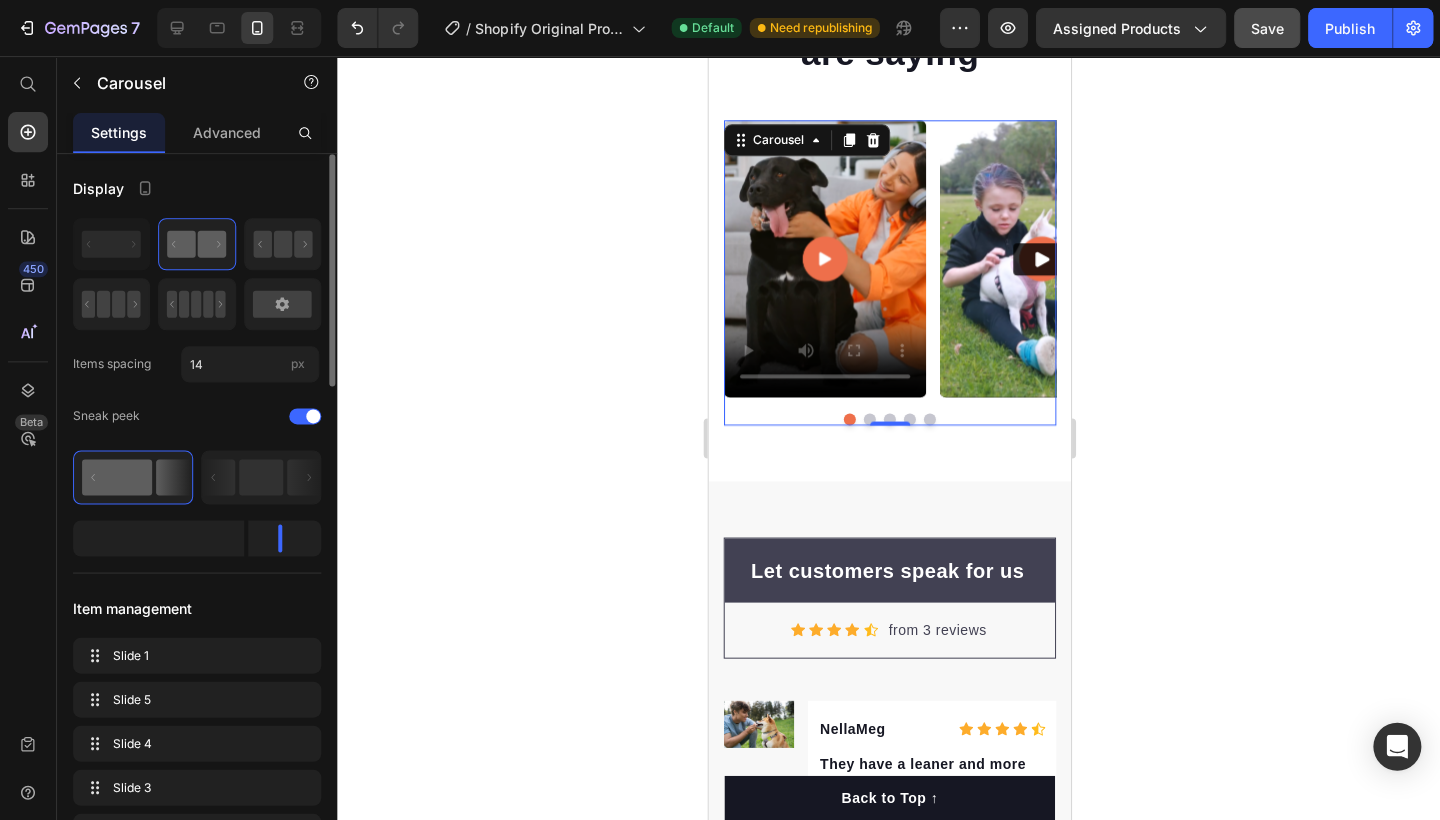 click at bounding box center (849, 419) 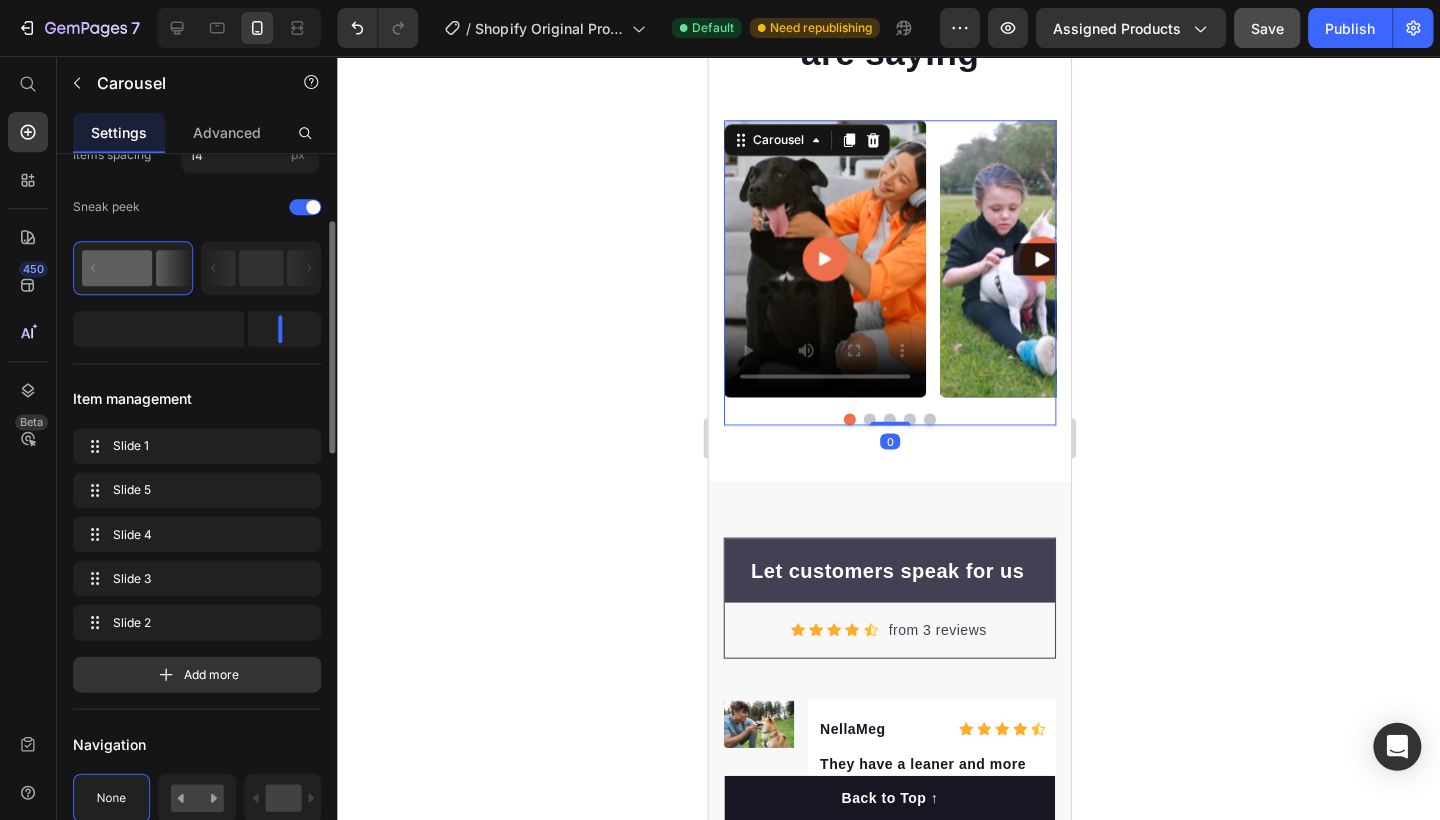 scroll, scrollTop: 204, scrollLeft: 0, axis: vertical 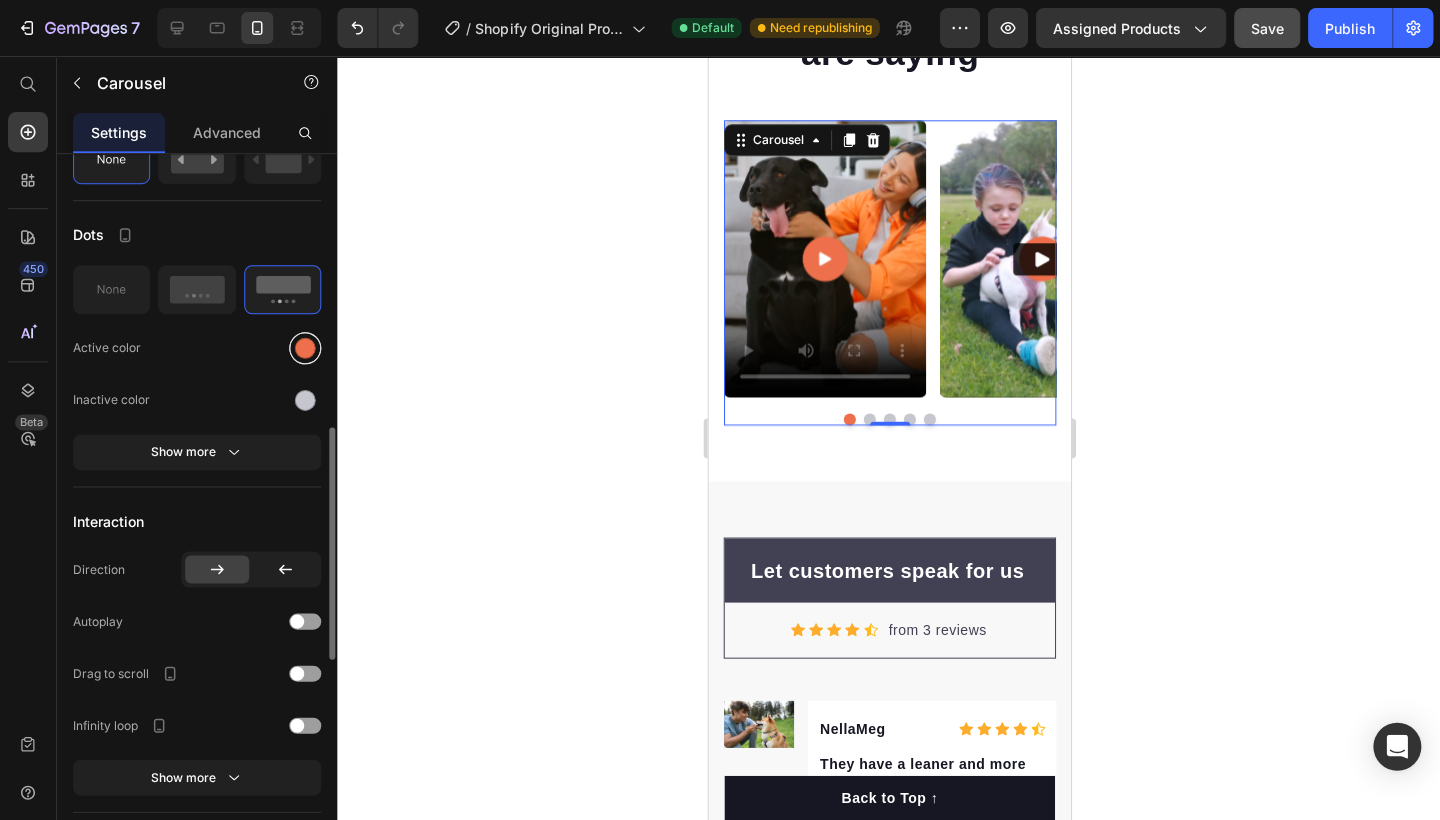 click at bounding box center (305, 347) 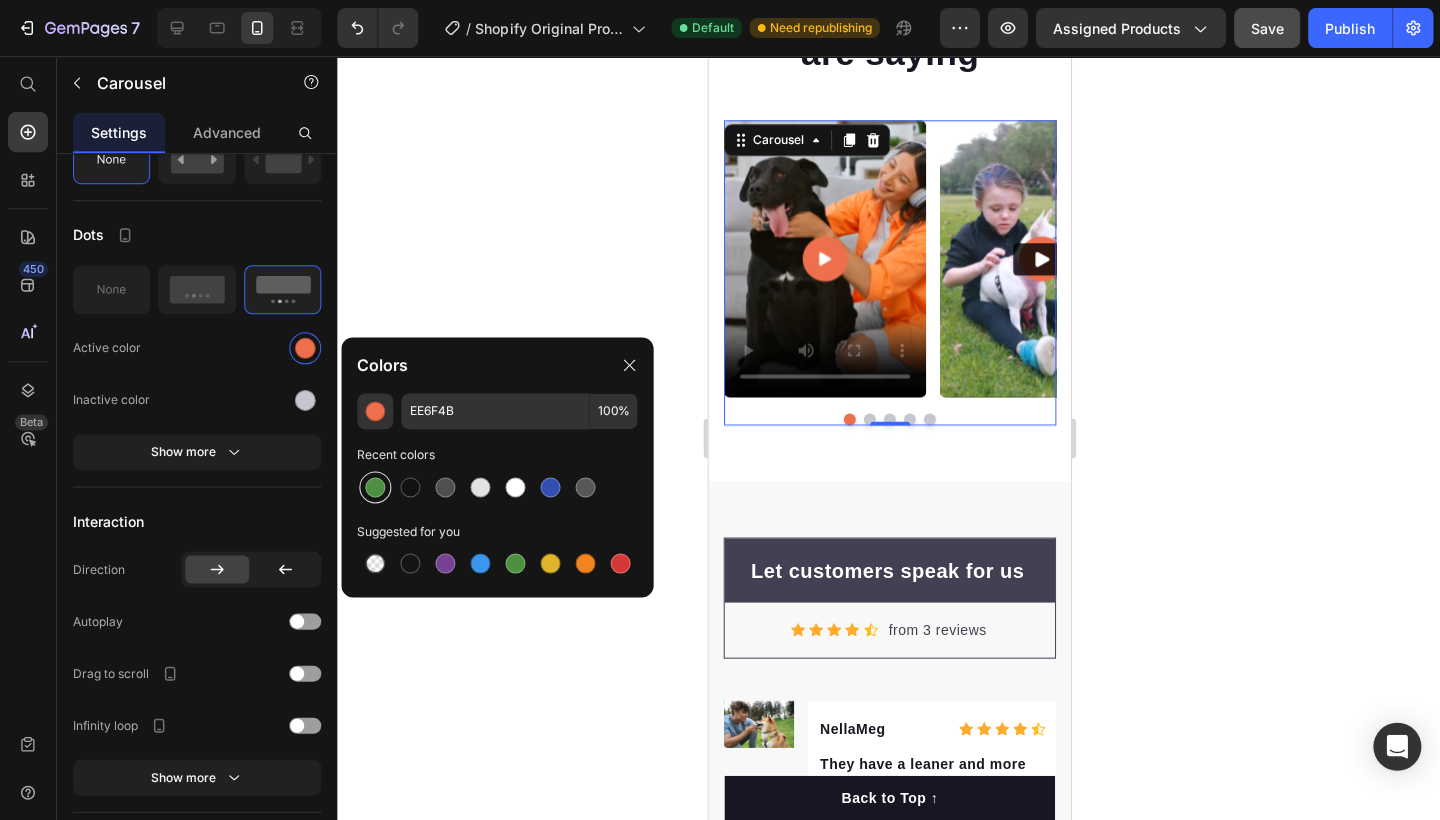click at bounding box center [375, 487] 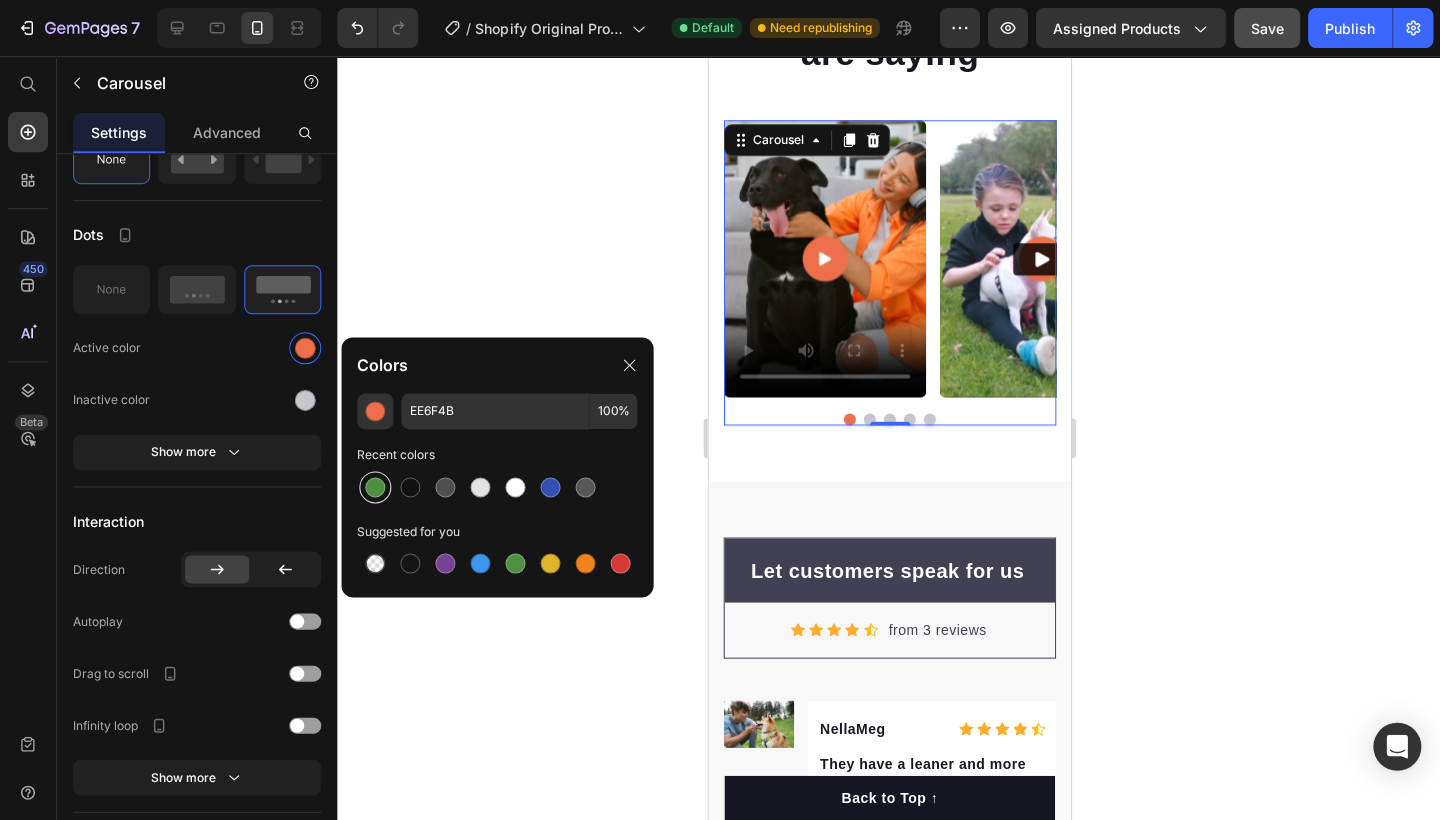 type on "4D903F" 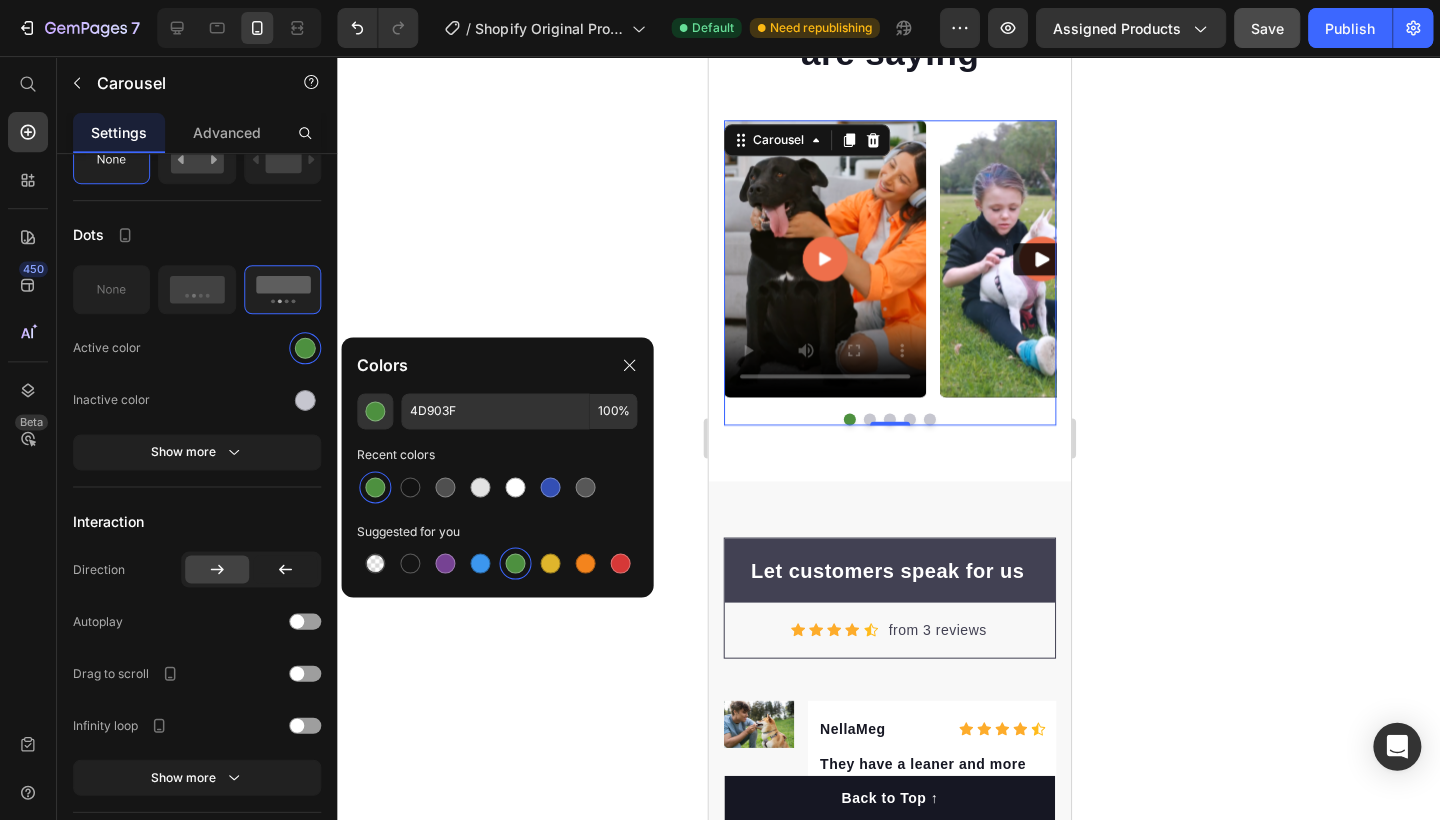 click 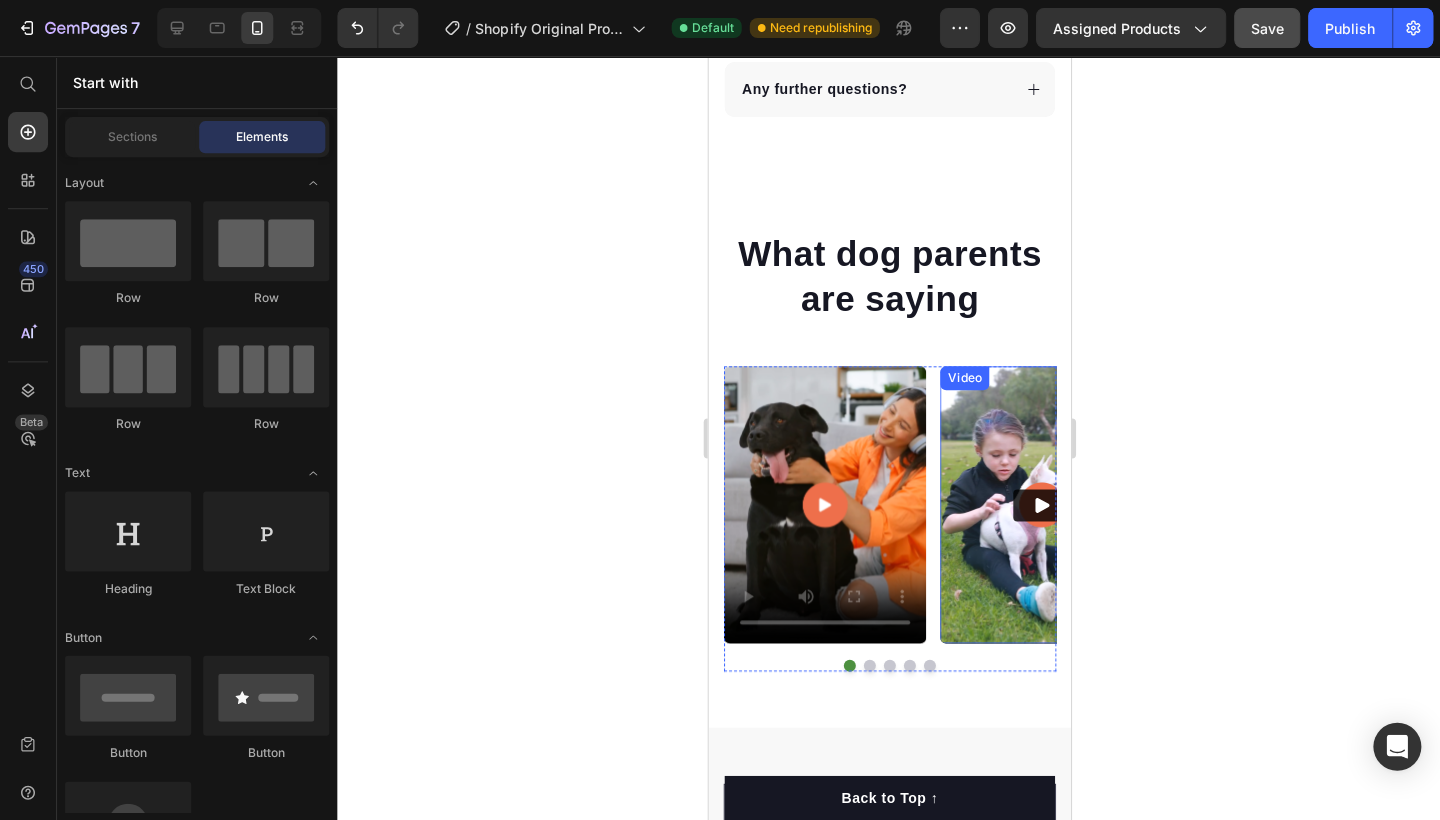 scroll, scrollTop: 7038, scrollLeft: 0, axis: vertical 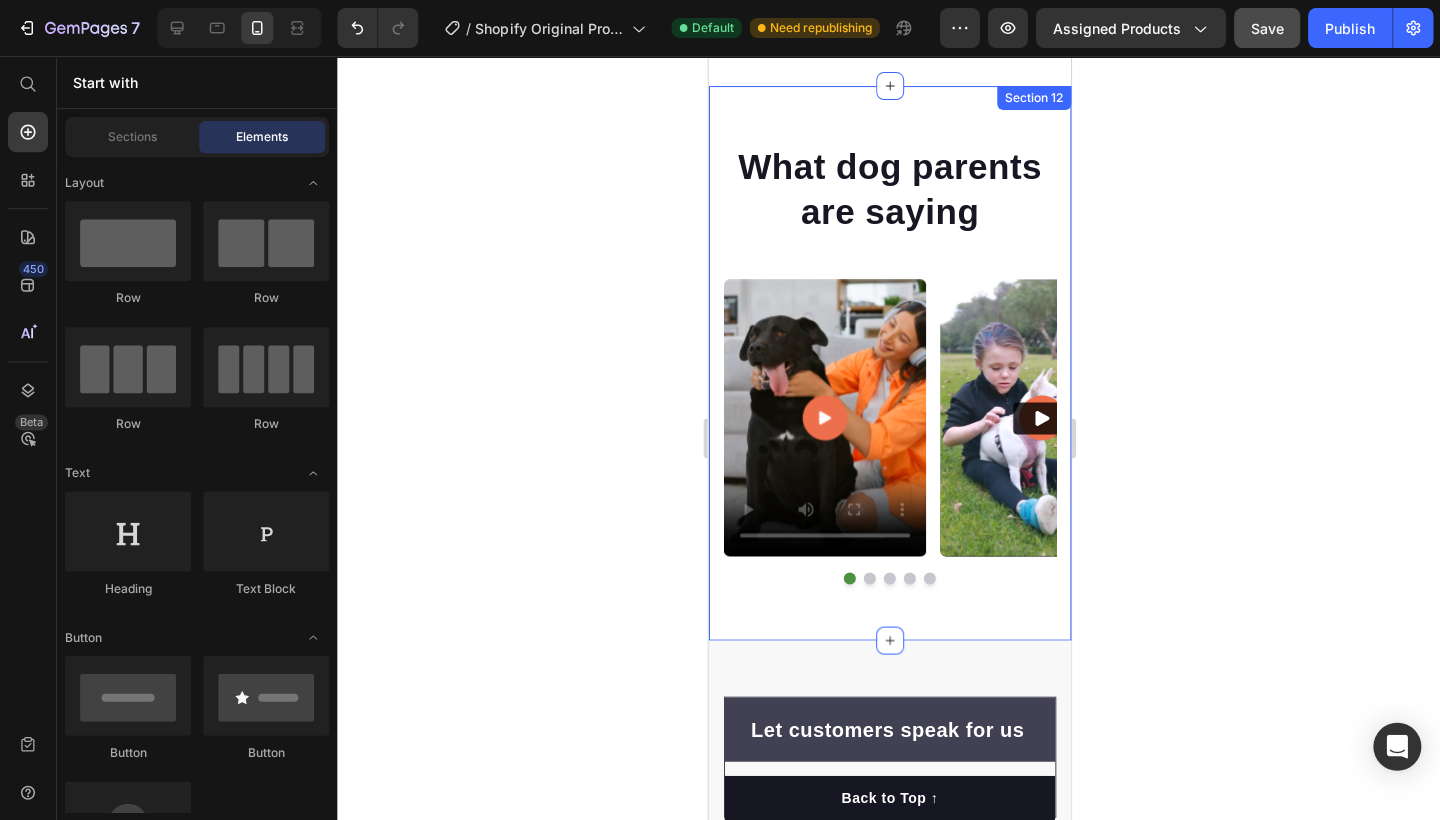 click on "What dog parents are saying Heading Video Video Video Video Video Carousel Row Section 12" at bounding box center [889, 363] 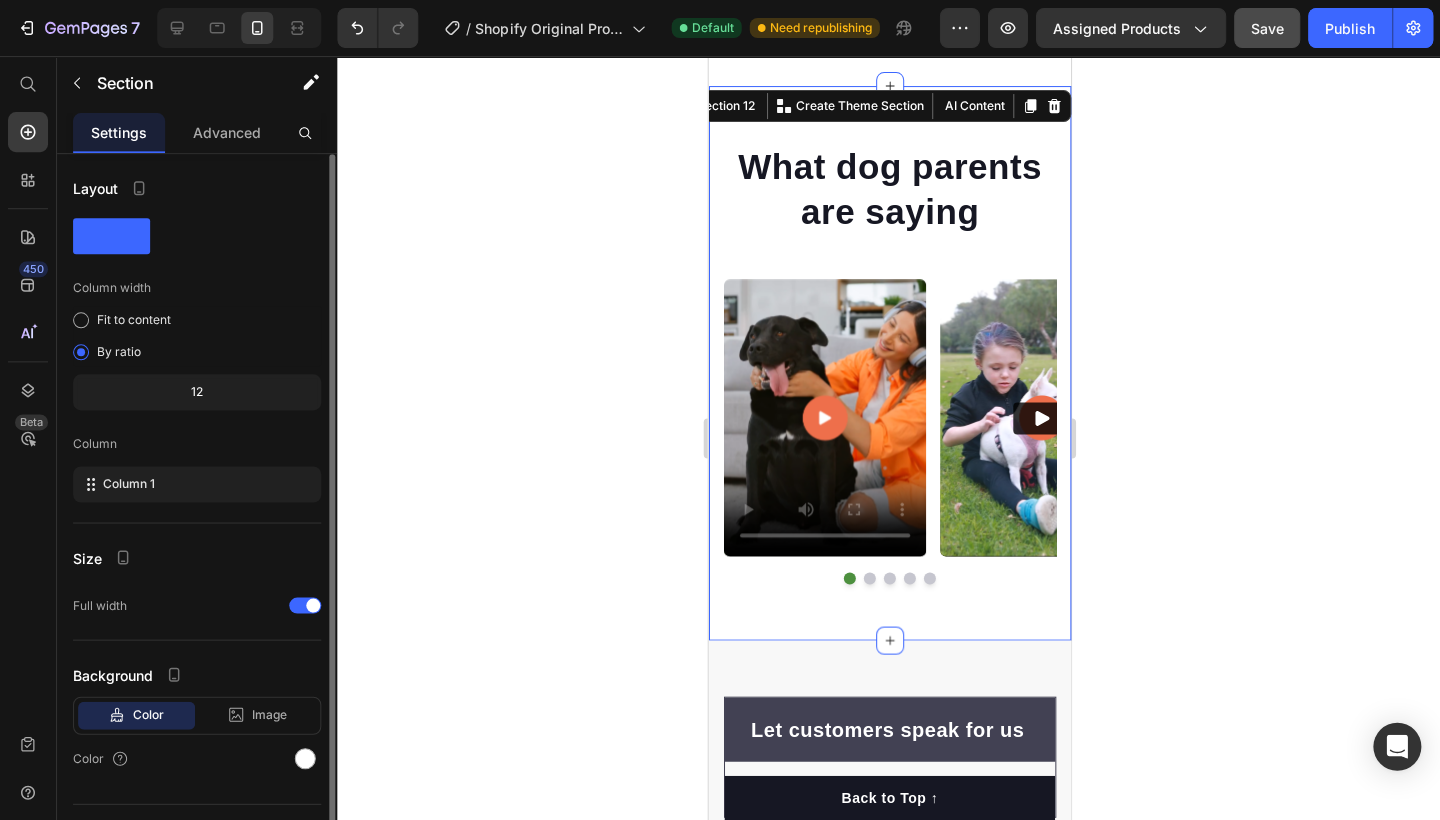 click on "What dog parents are saying Heading Video Video Video Video Video Carousel Row Section 12   You can create reusable sections Create Theme Section AI Content Write with GemAI What would you like to describe here? Tone and Voice Persuasive Product WattWise Pet Hair Remover Grooming Glove Show more Generate" at bounding box center [889, 363] 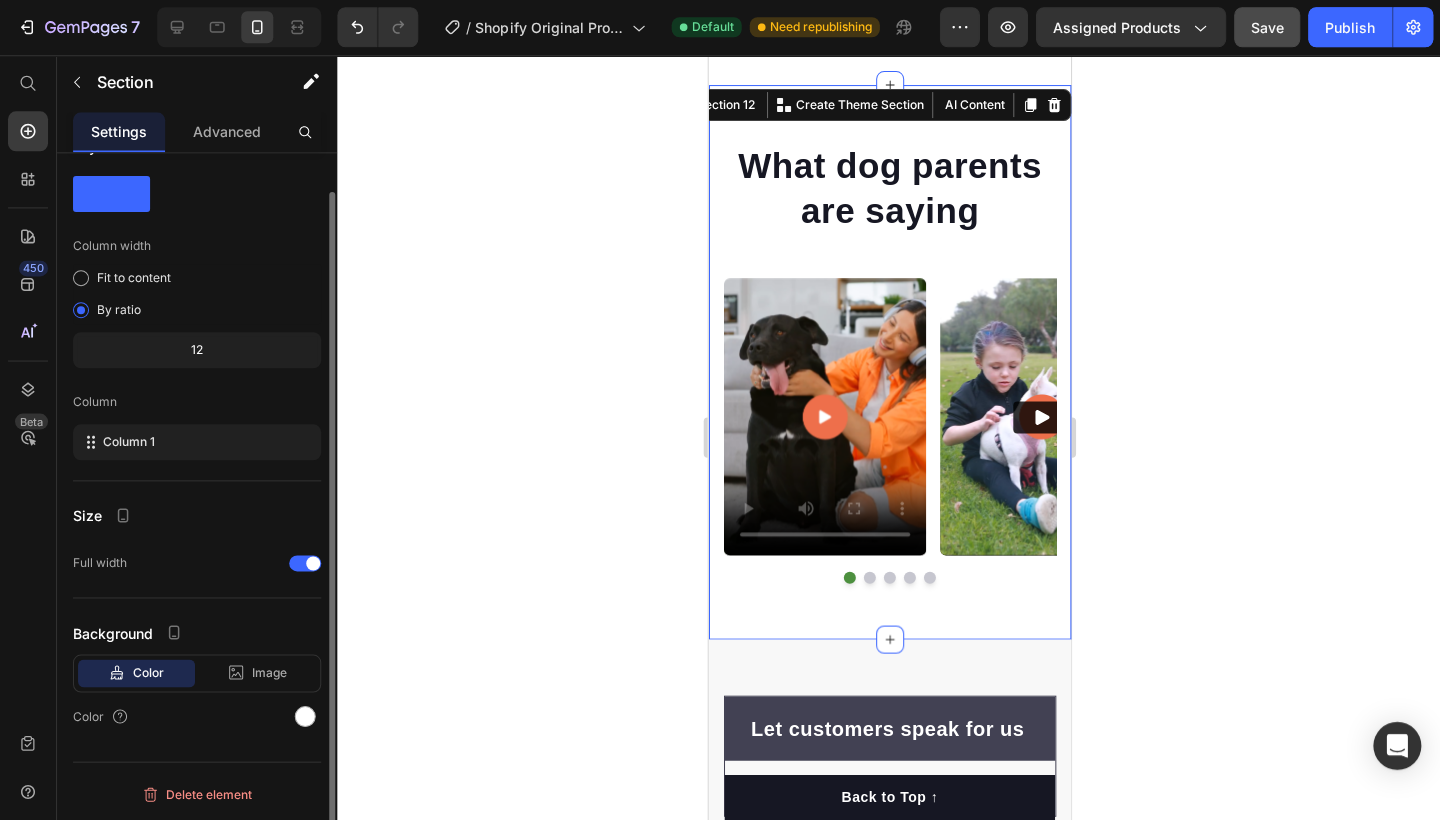 scroll, scrollTop: 0, scrollLeft: 0, axis: both 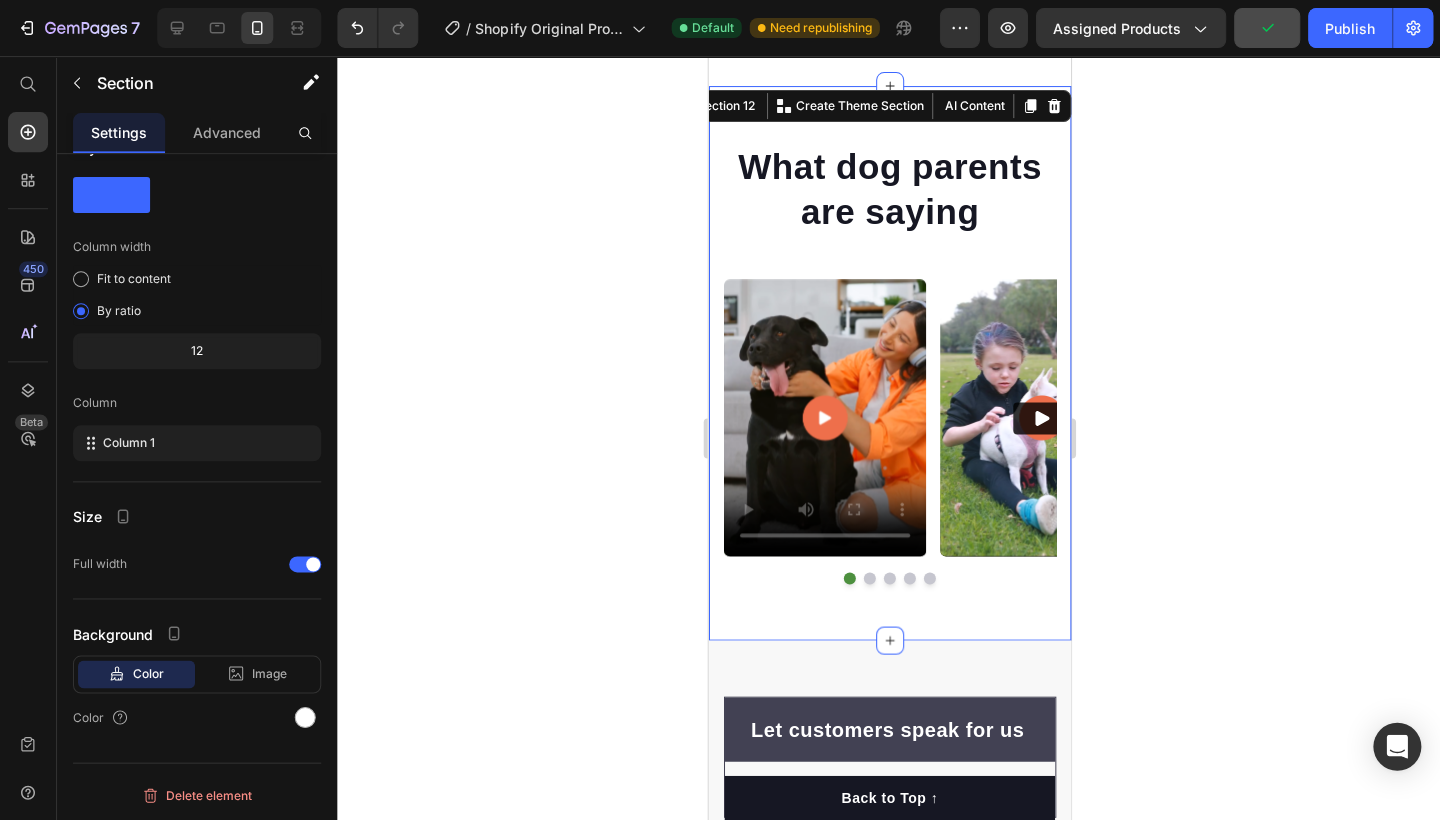 click on "What dog parents are saying Heading Video Video Video Video Video Carousel Row Section 12   You can create reusable sections Create Theme Section AI Content Write with GemAI What would you like to describe here? Tone and Voice Persuasive Product WattWise Pet Hair Remover Grooming Glove Show more Generate" at bounding box center (889, 363) 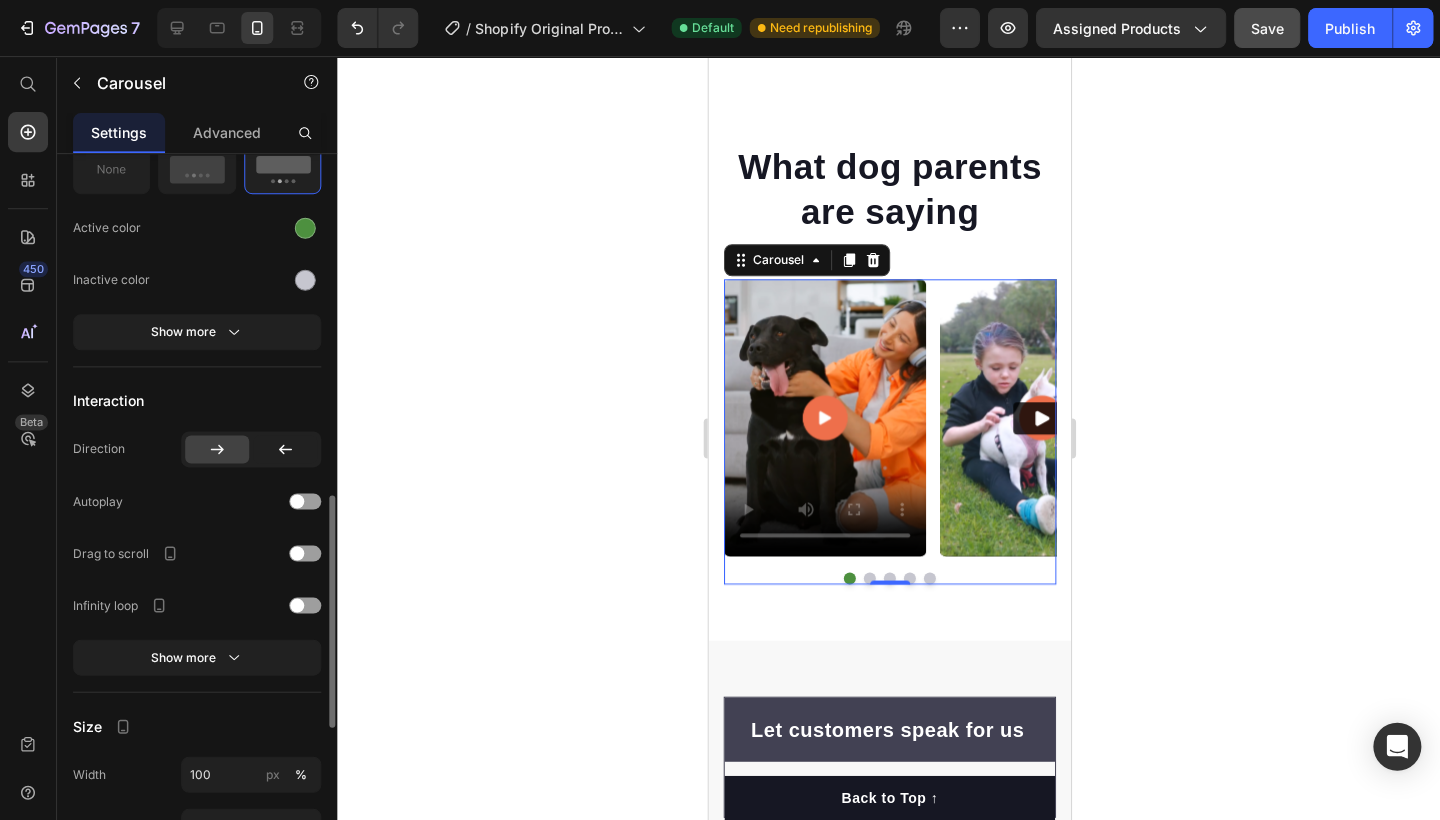 scroll, scrollTop: 998, scrollLeft: 0, axis: vertical 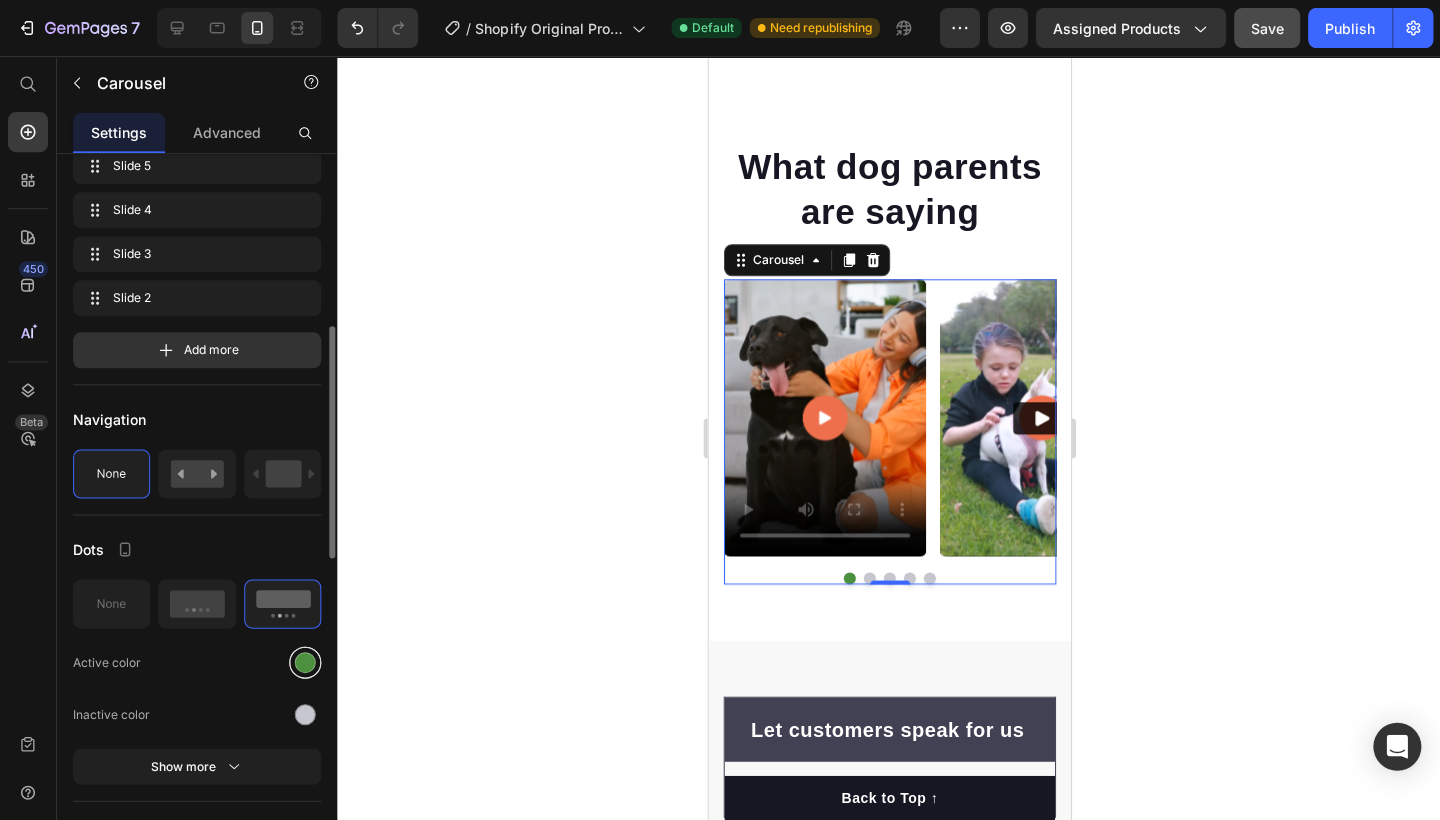 click at bounding box center [305, 661] 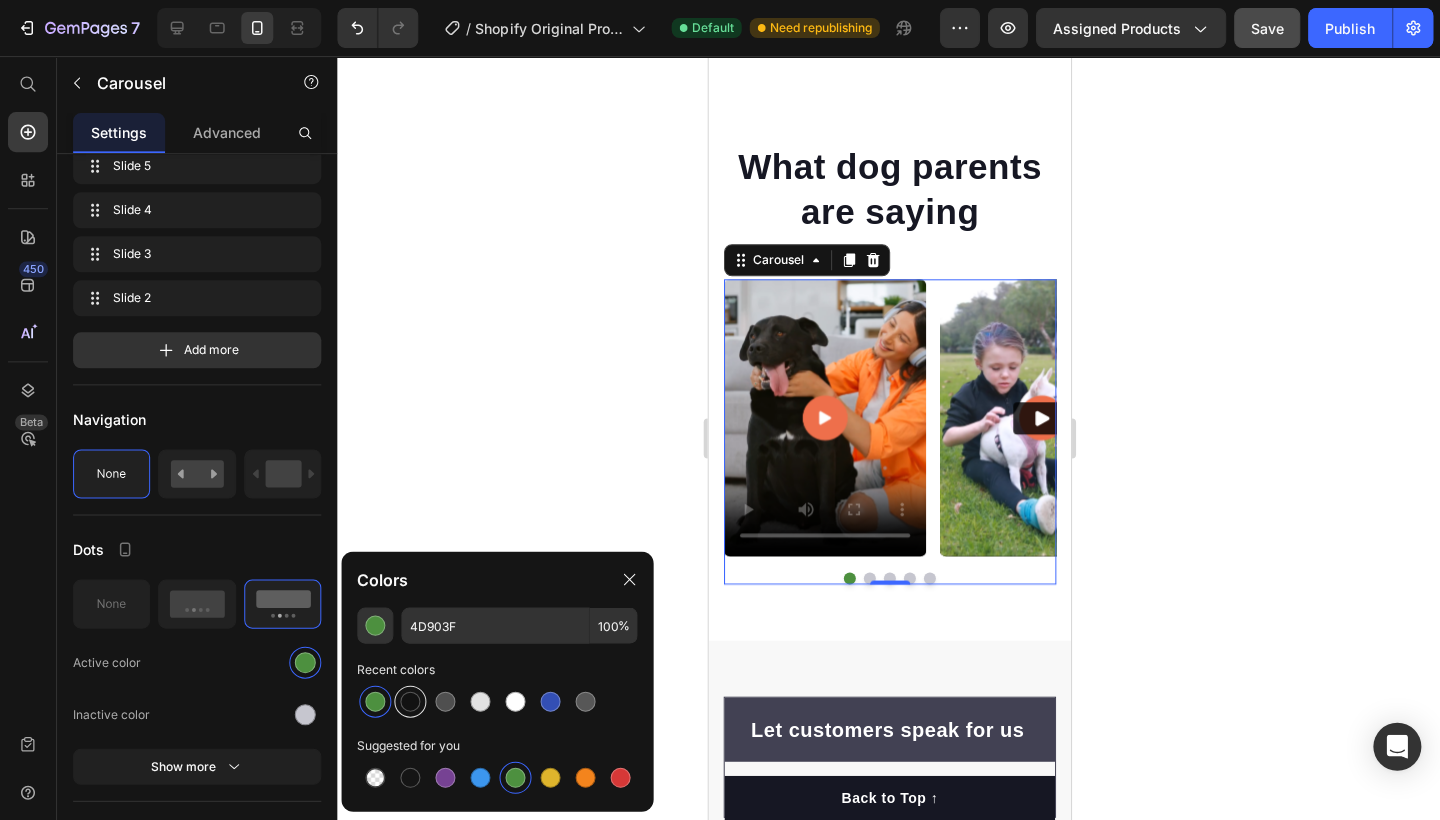 click at bounding box center (410, 701) 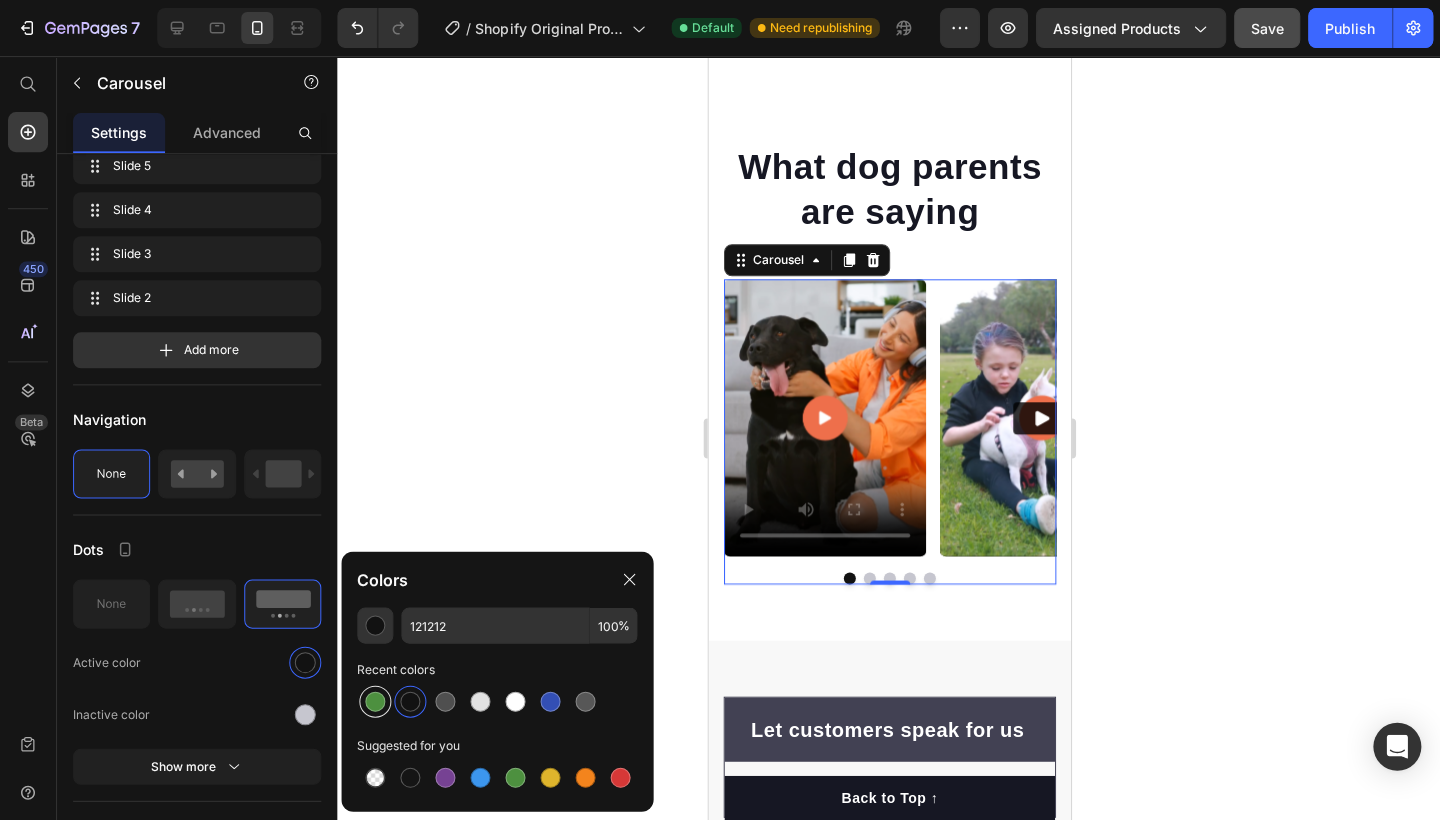 click at bounding box center [375, 701] 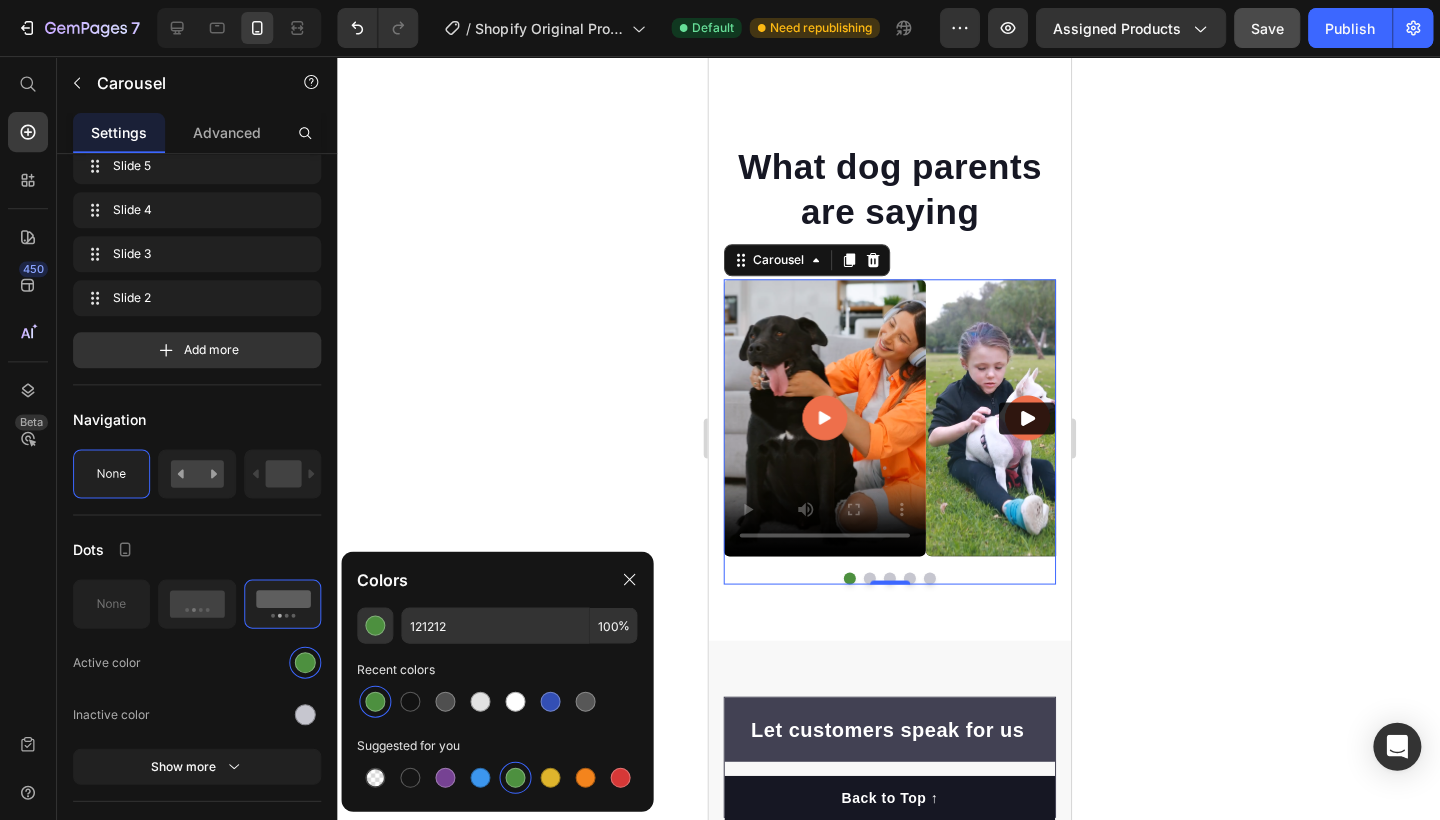 type on "4D903F" 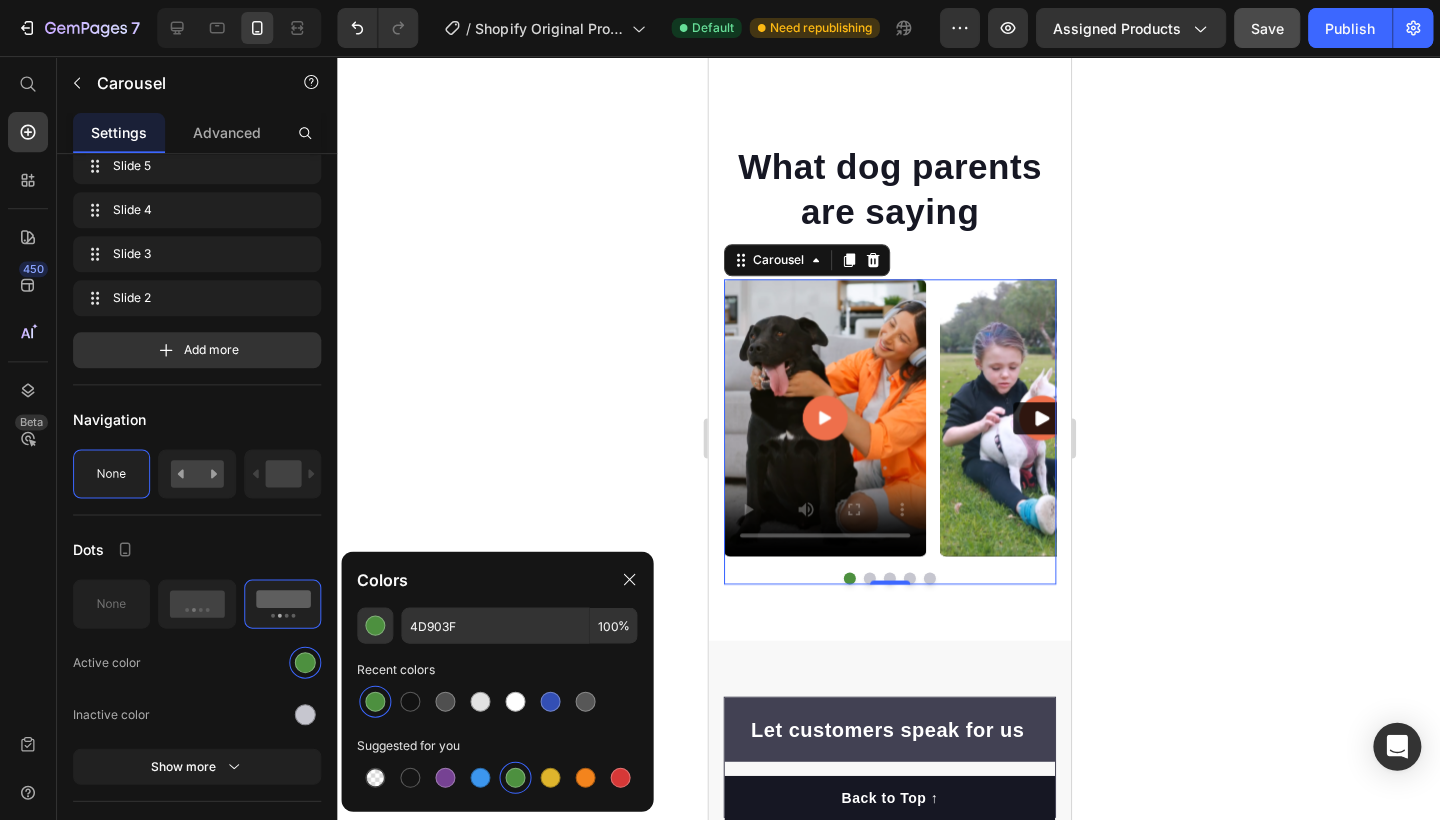 click 